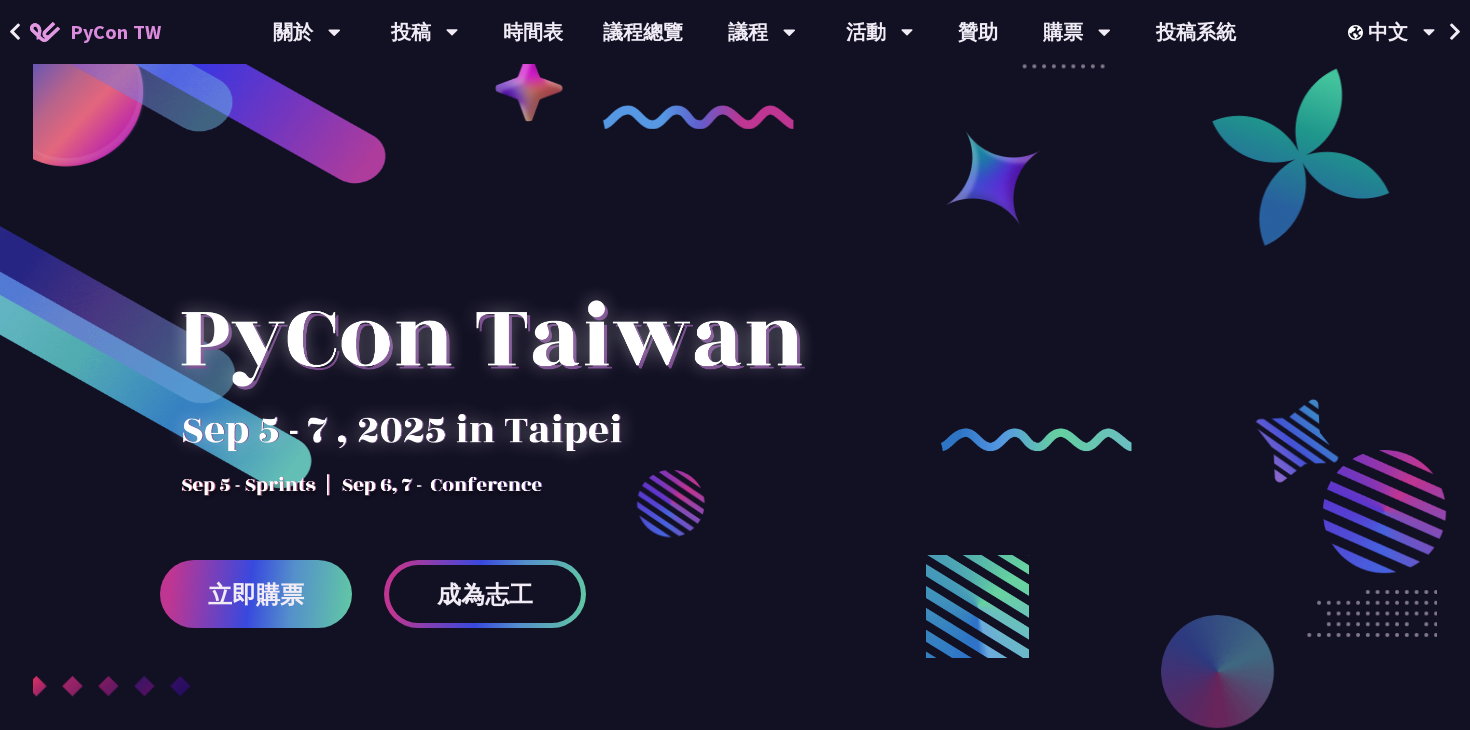 scroll, scrollTop: 0, scrollLeft: 0, axis: both 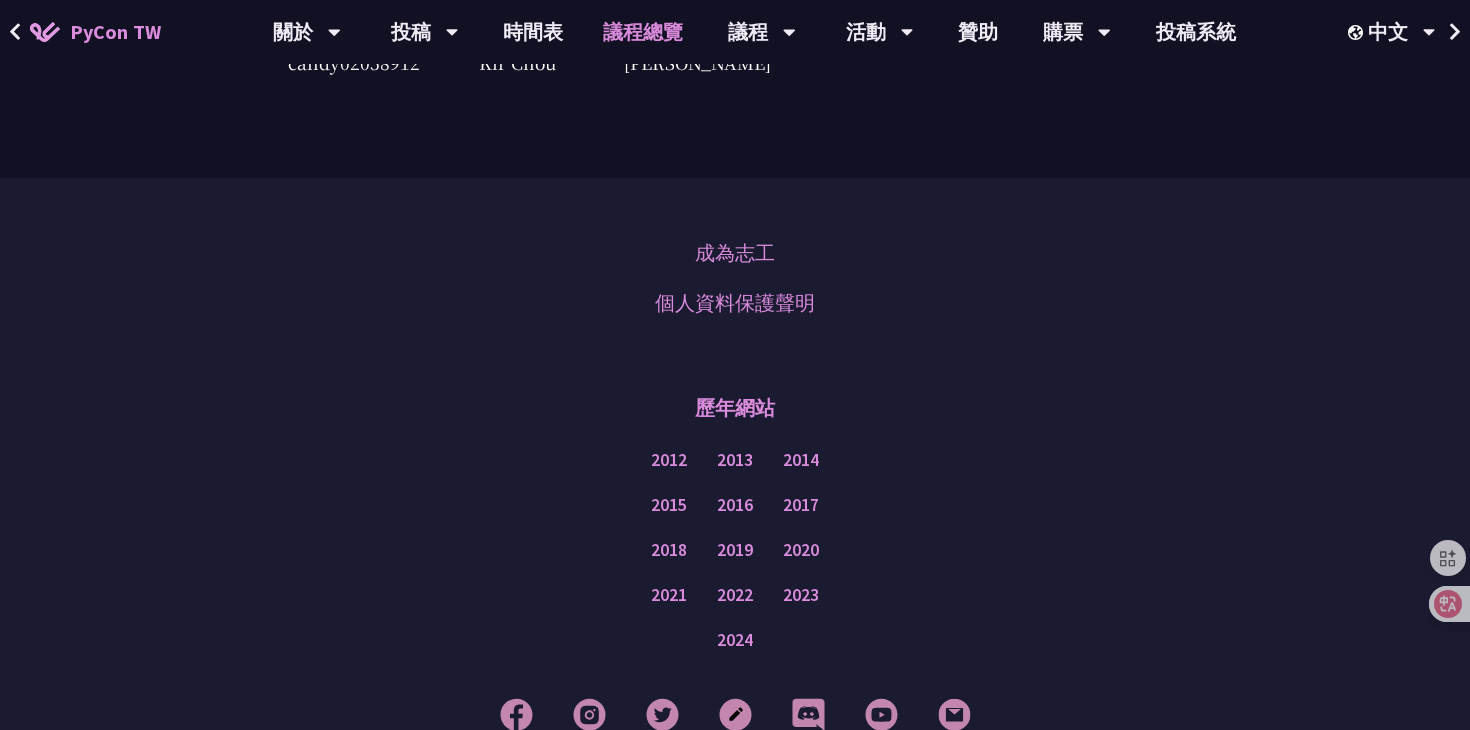 click on "議程總覽" at bounding box center (643, 32) 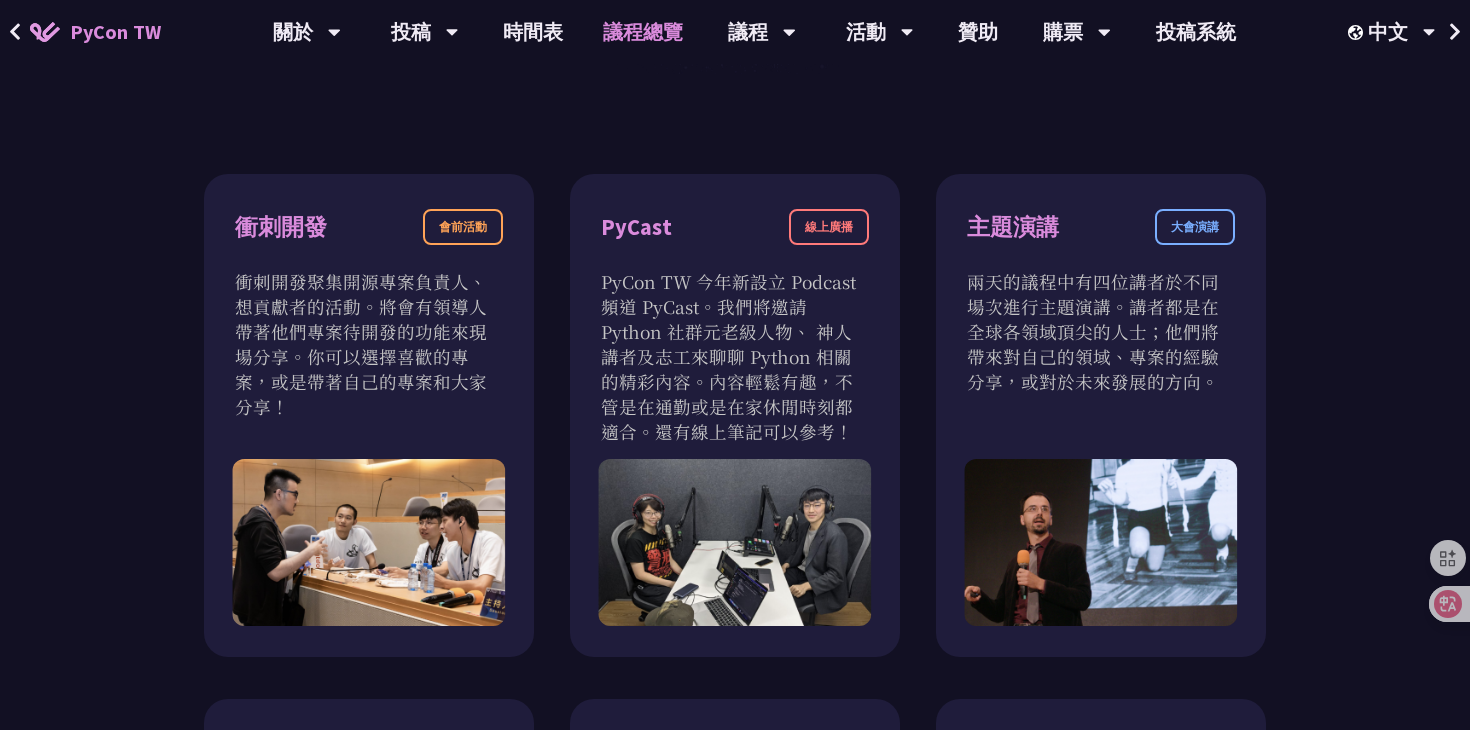 scroll, scrollTop: 670, scrollLeft: 0, axis: vertical 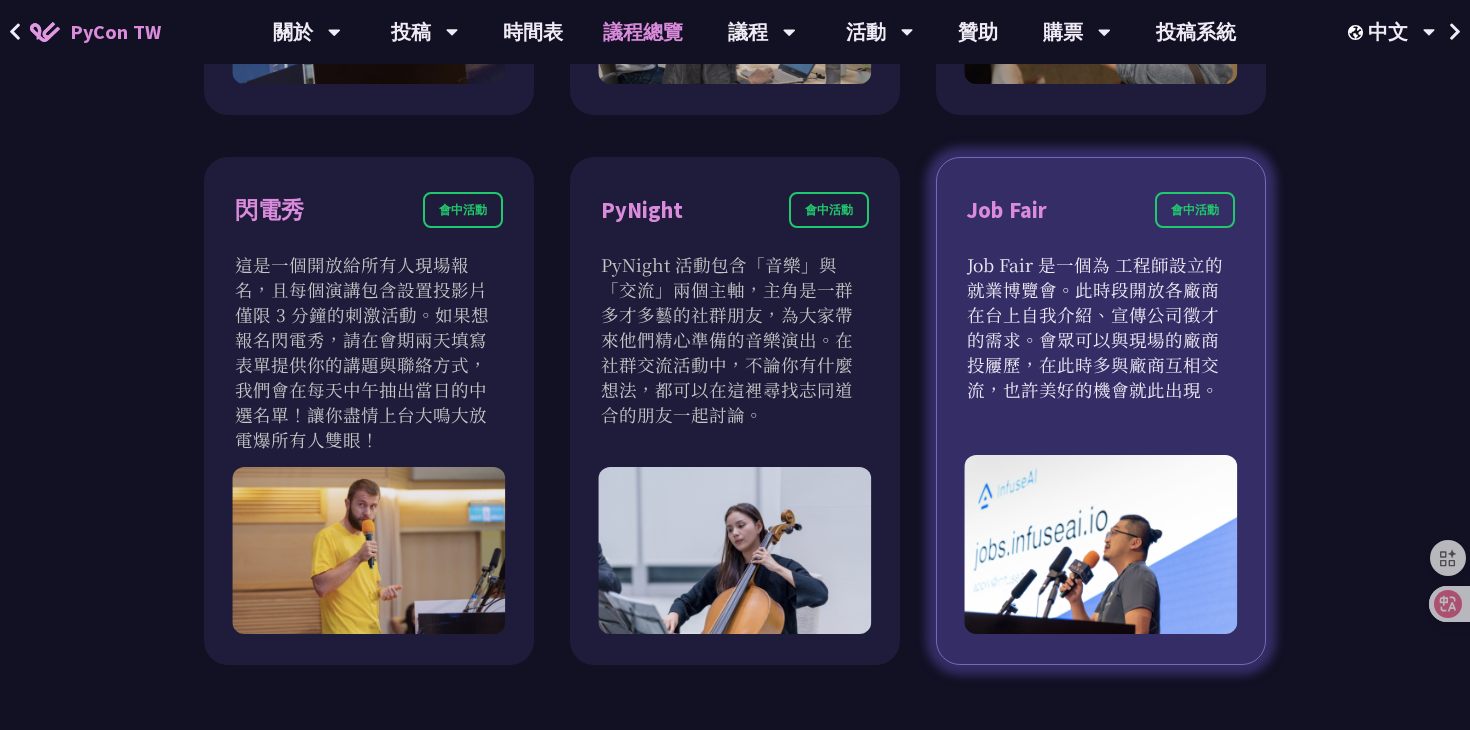 drag, startPoint x: 967, startPoint y: 260, endPoint x: 1148, endPoint y: 391, distance: 223.43231 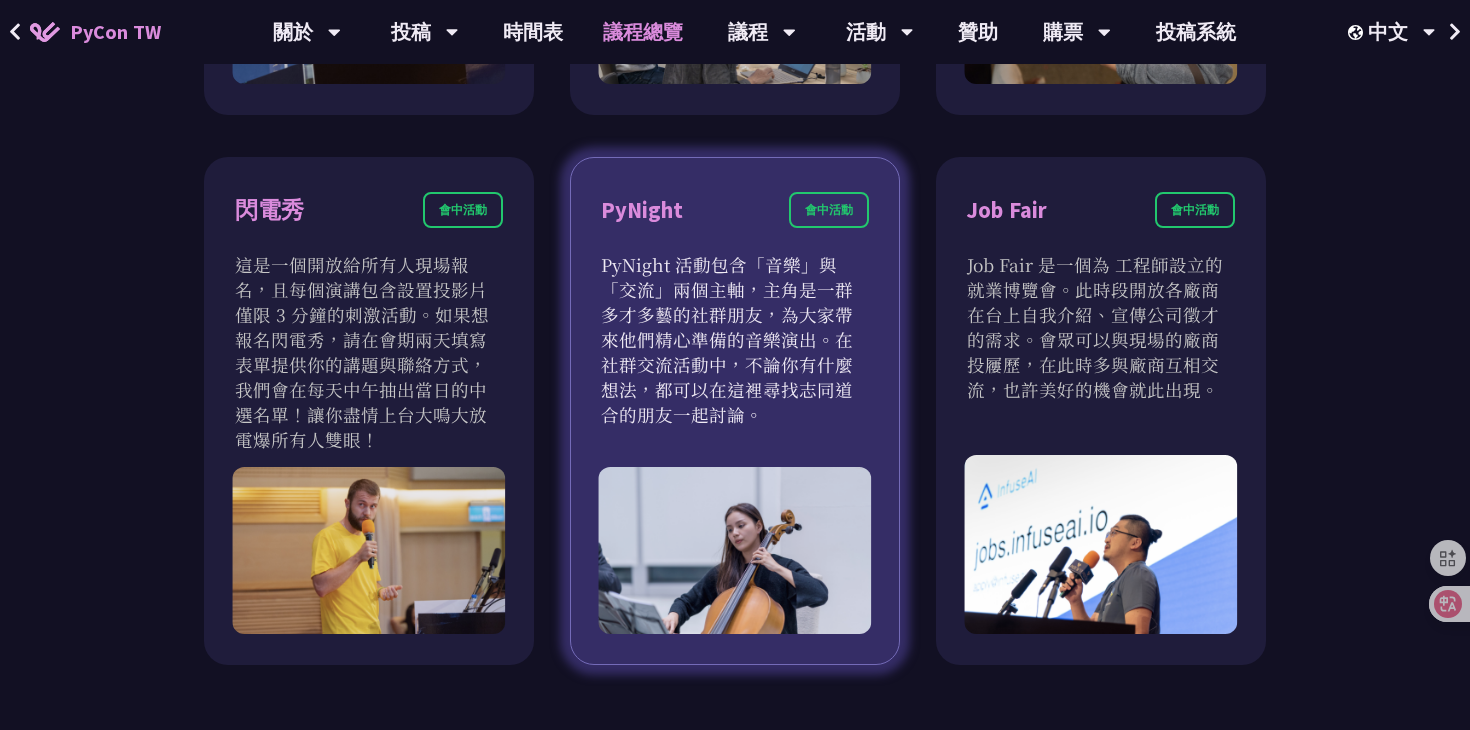drag, startPoint x: 603, startPoint y: 264, endPoint x: 681, endPoint y: 427, distance: 180.70142 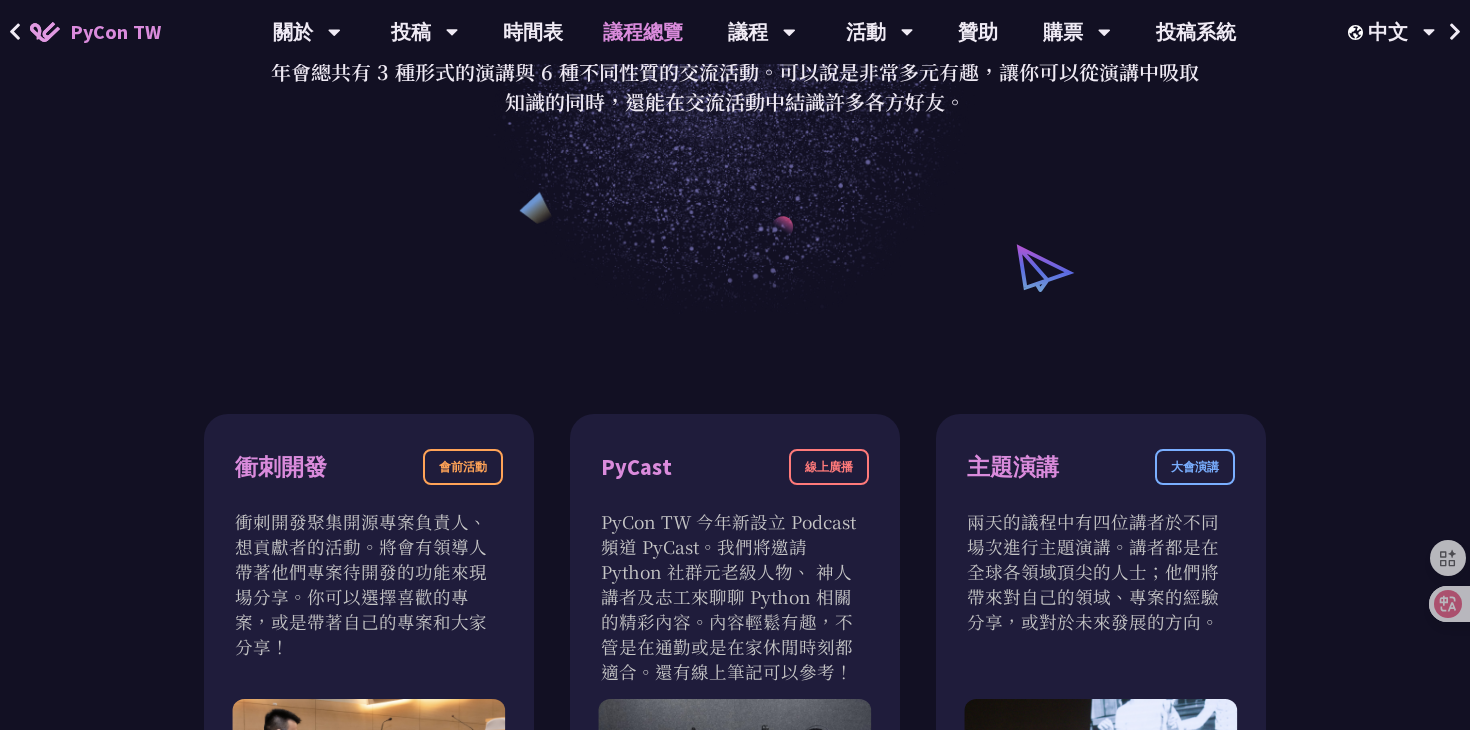 scroll, scrollTop: 0, scrollLeft: 0, axis: both 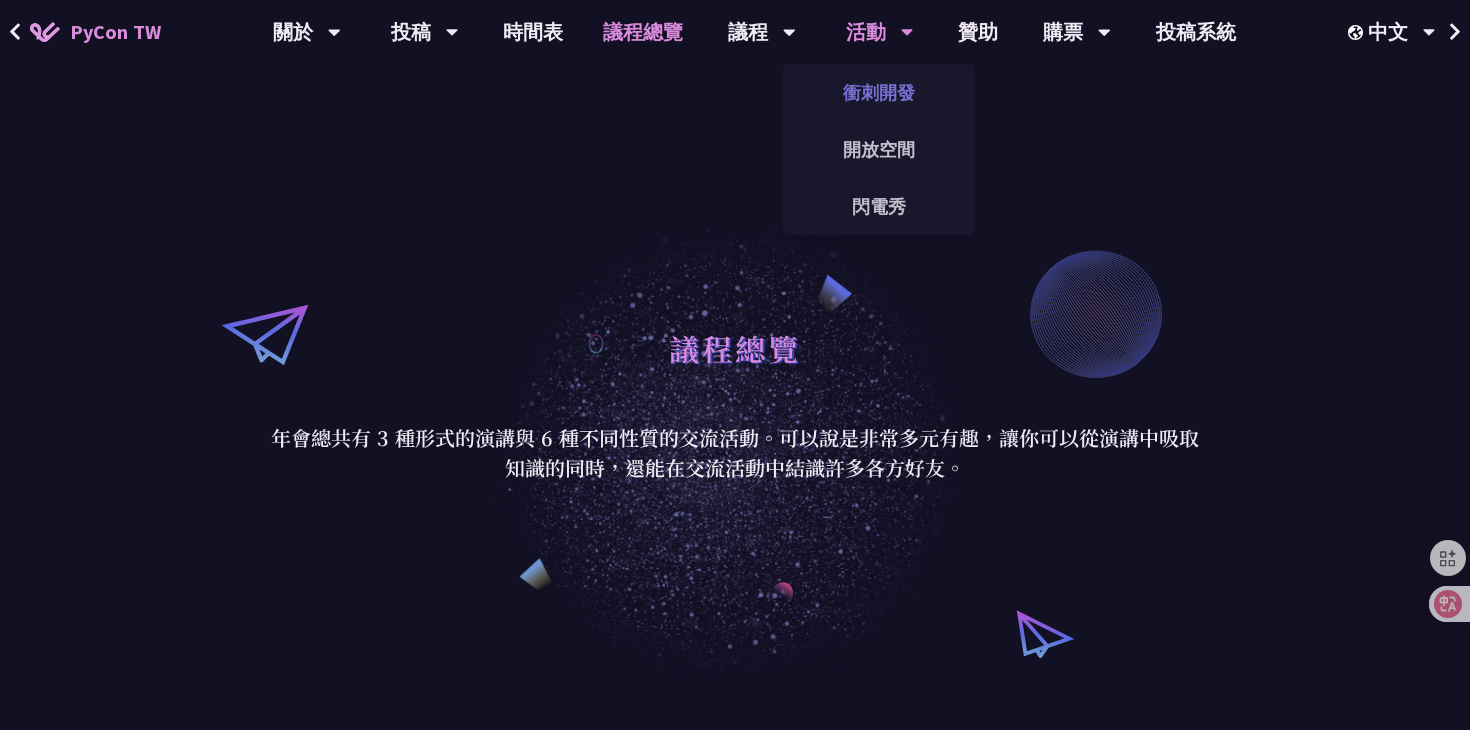 click on "衝刺開發" at bounding box center (879, 92) 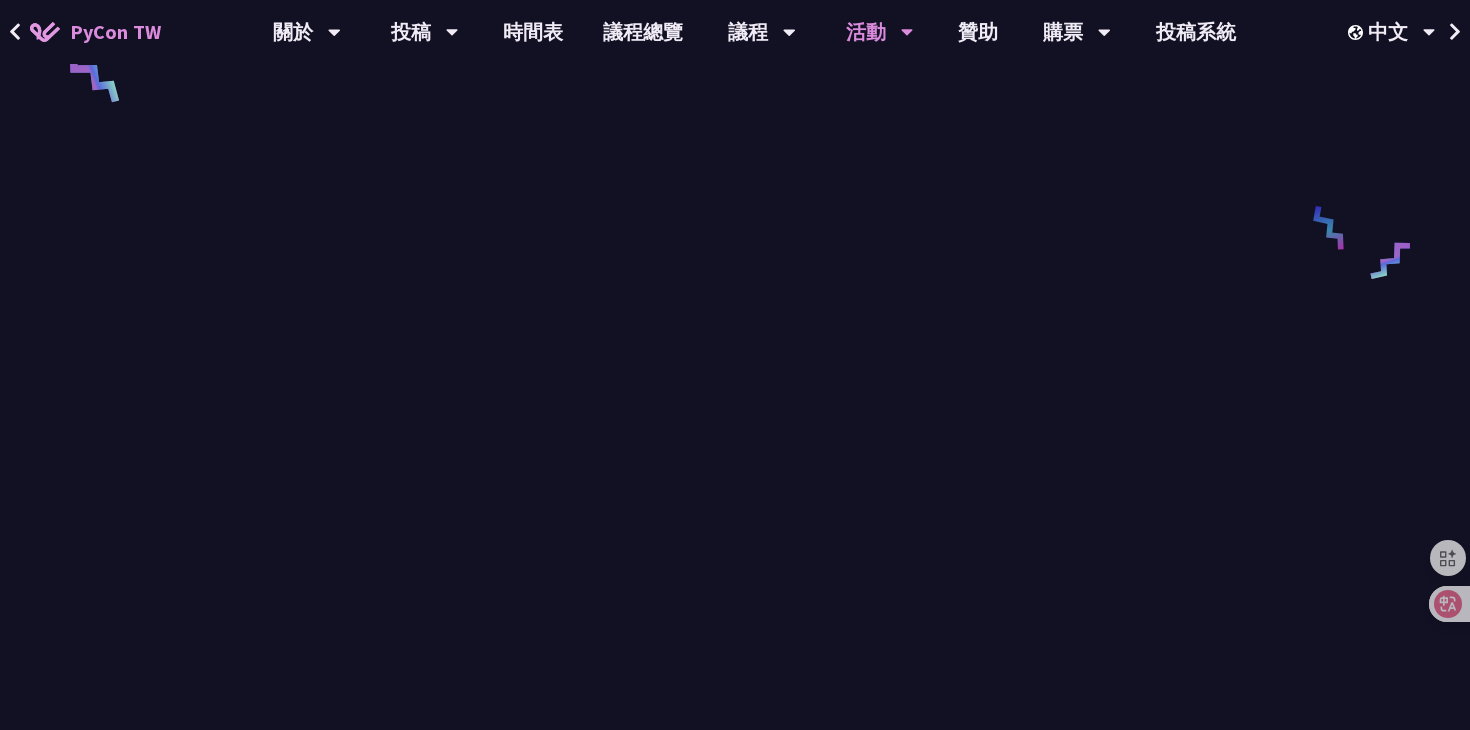 scroll, scrollTop: 984, scrollLeft: 0, axis: vertical 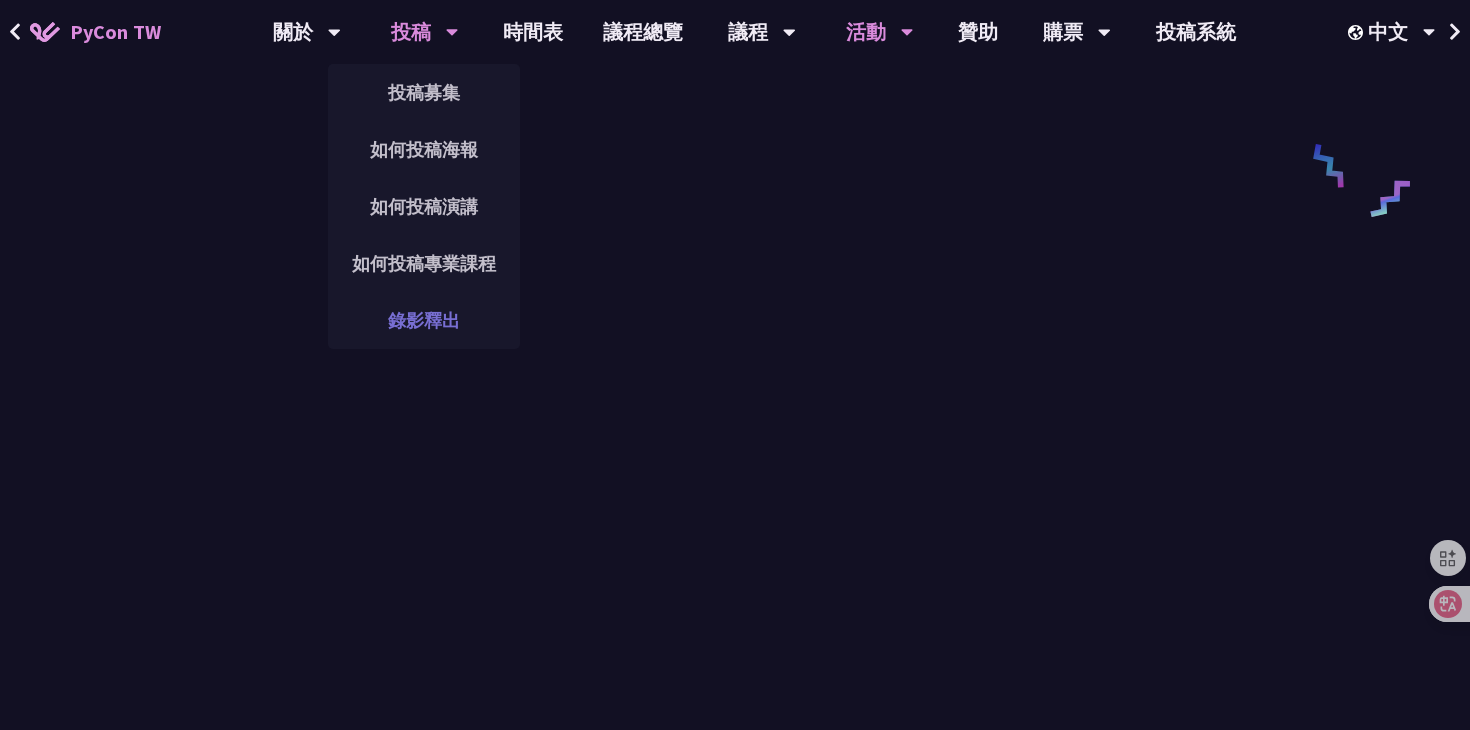 click on "錄影釋出" at bounding box center [424, 320] 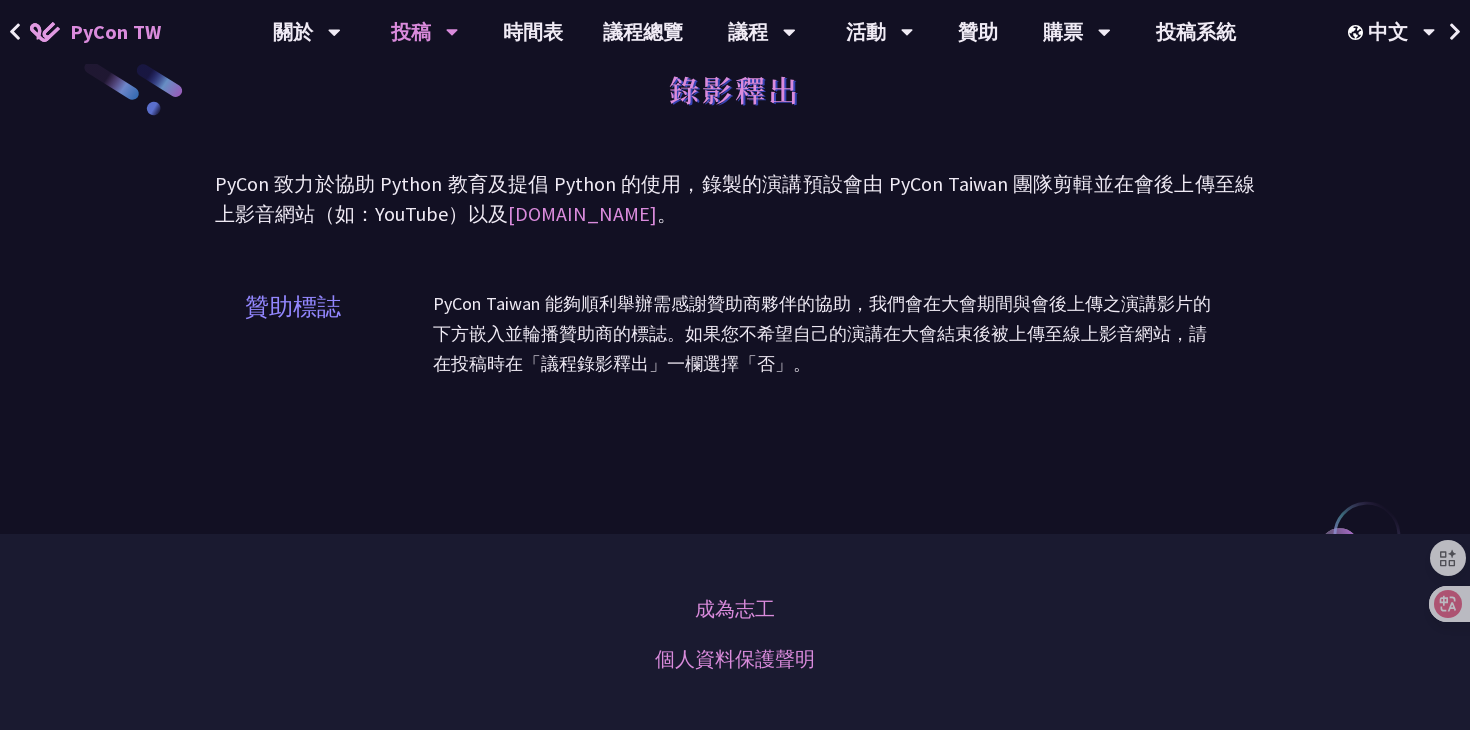 scroll, scrollTop: 51, scrollLeft: 0, axis: vertical 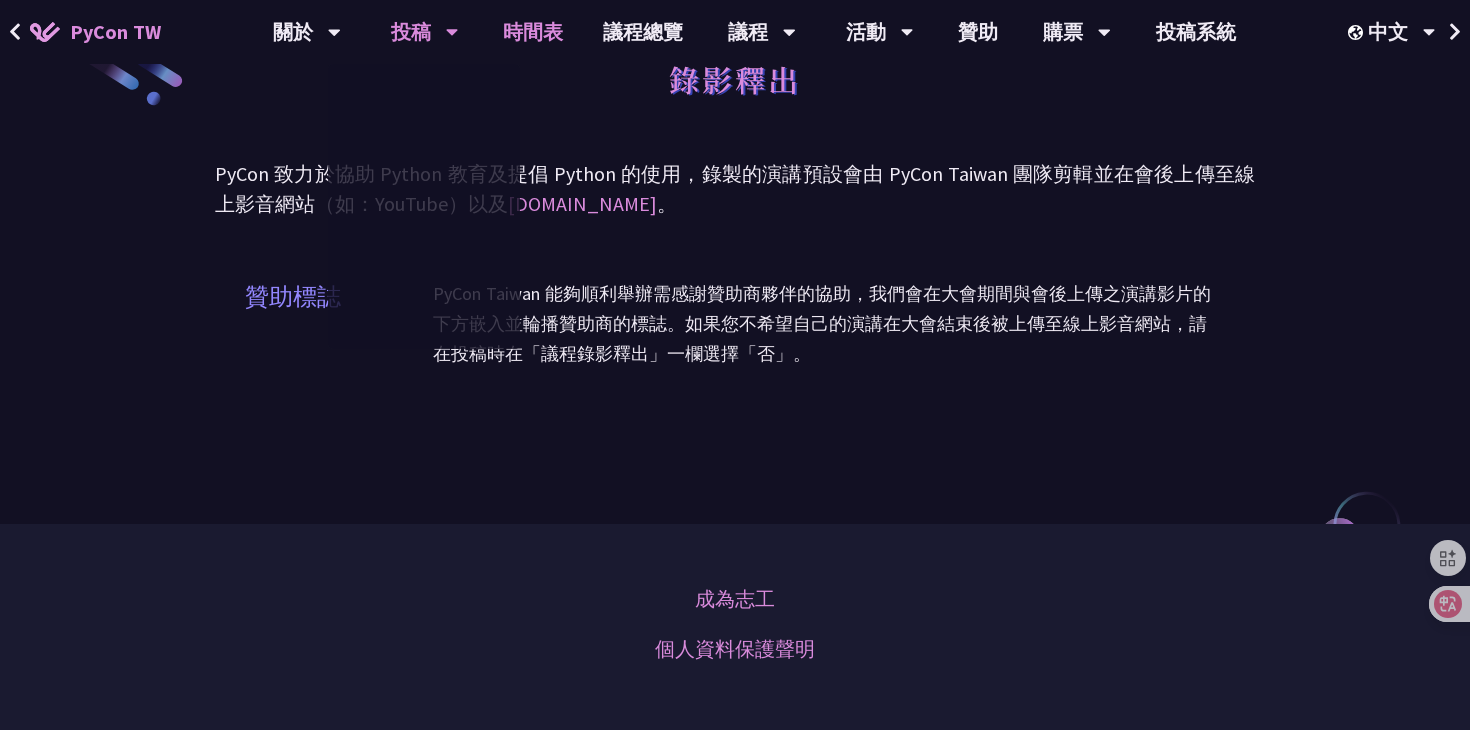 click on "時間表" at bounding box center [533, 32] 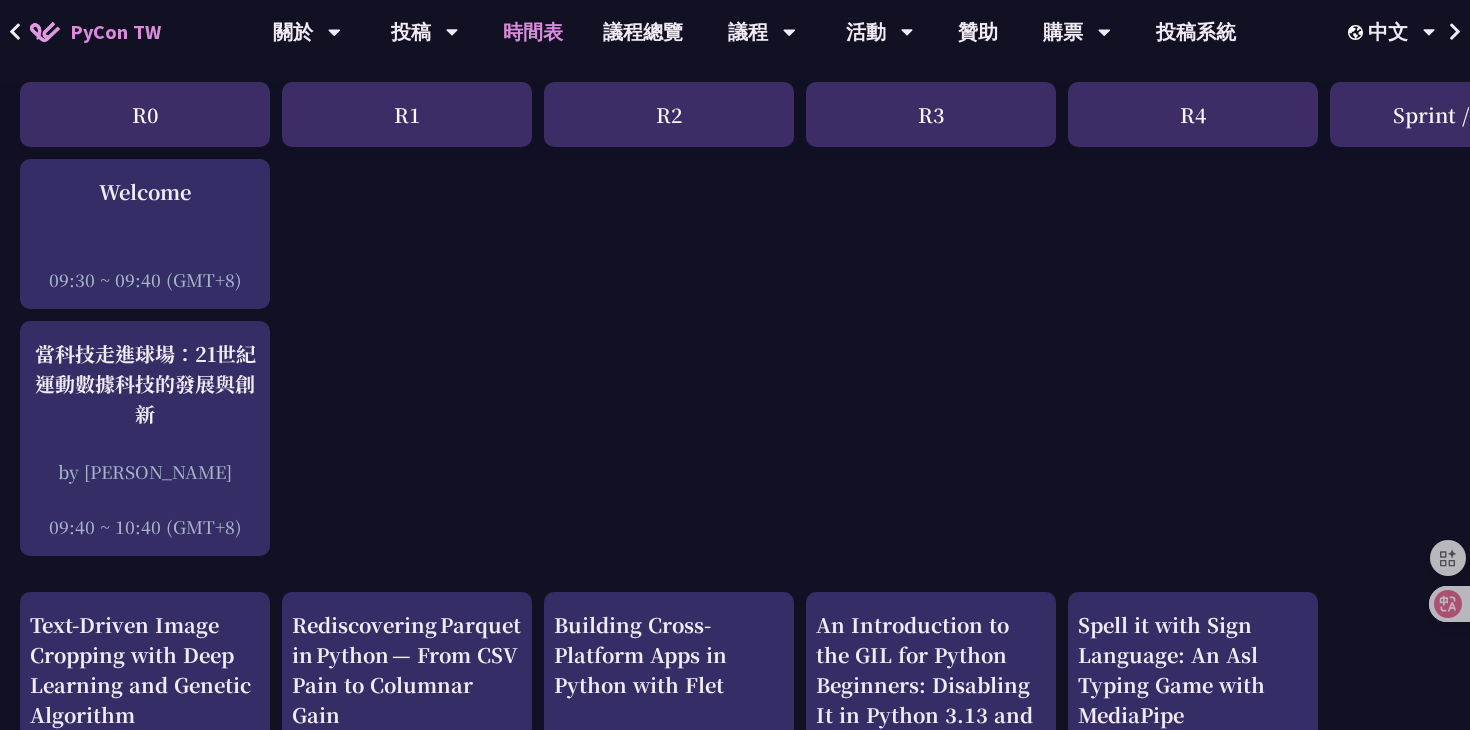 scroll, scrollTop: 202, scrollLeft: 0, axis: vertical 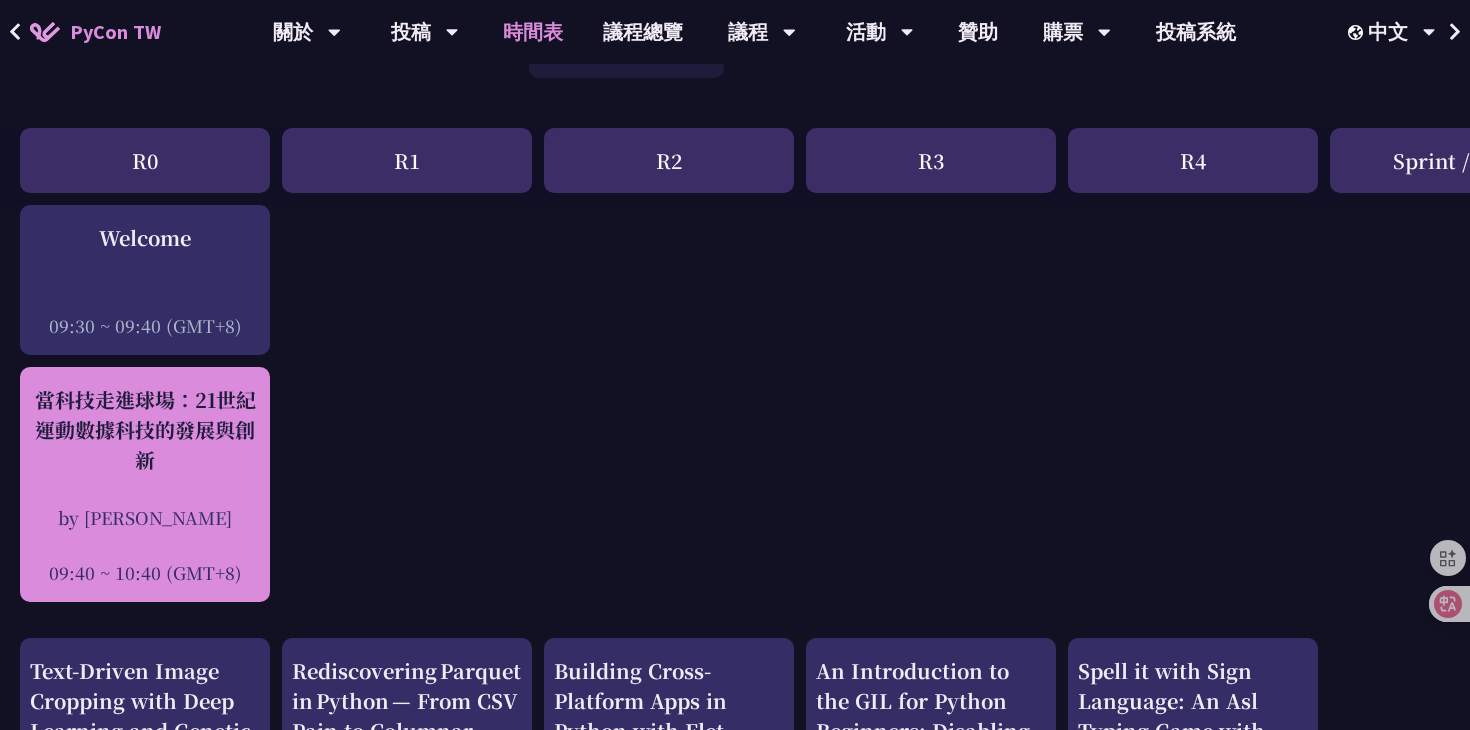 click on "當科技走進球場：21世紀運動數據科技的發展與創新" at bounding box center (145, 430) 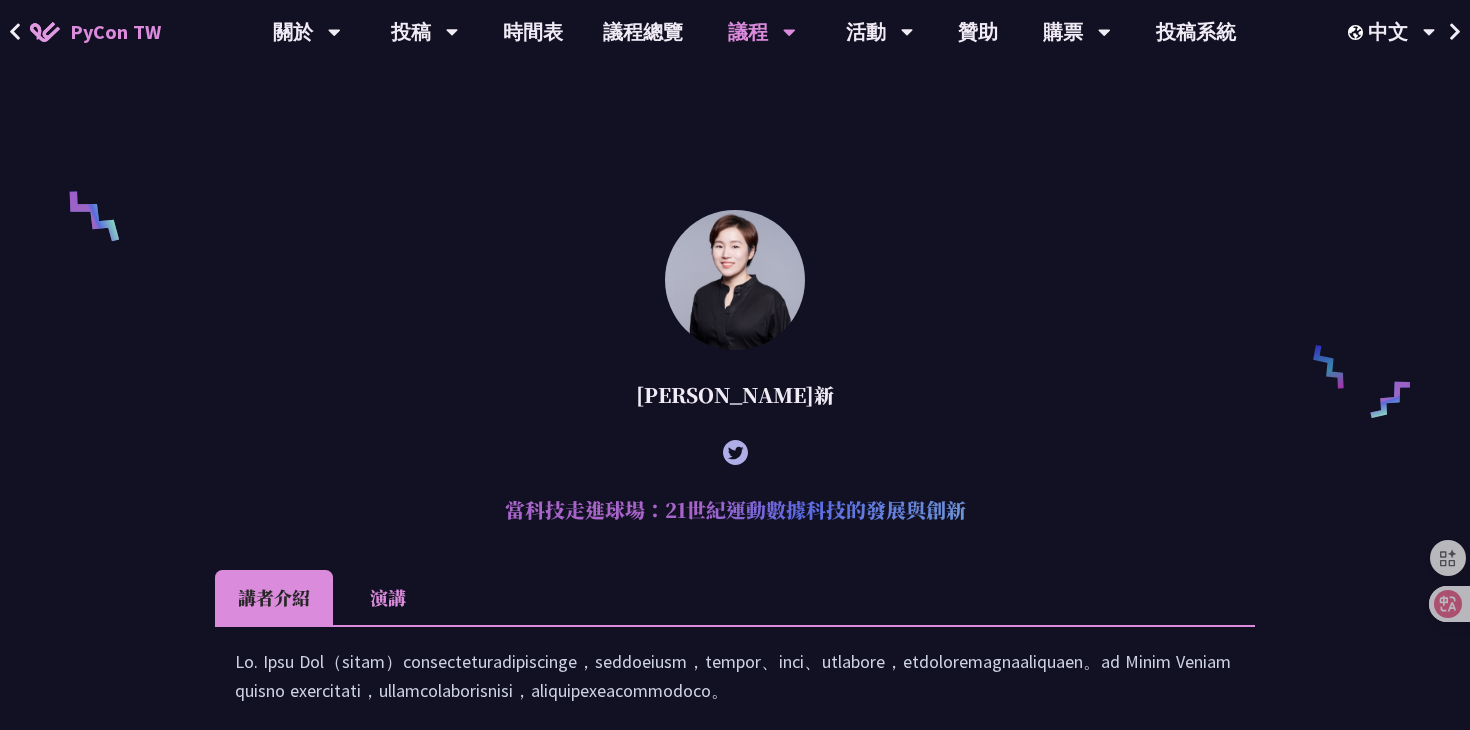 scroll, scrollTop: 1803, scrollLeft: 0, axis: vertical 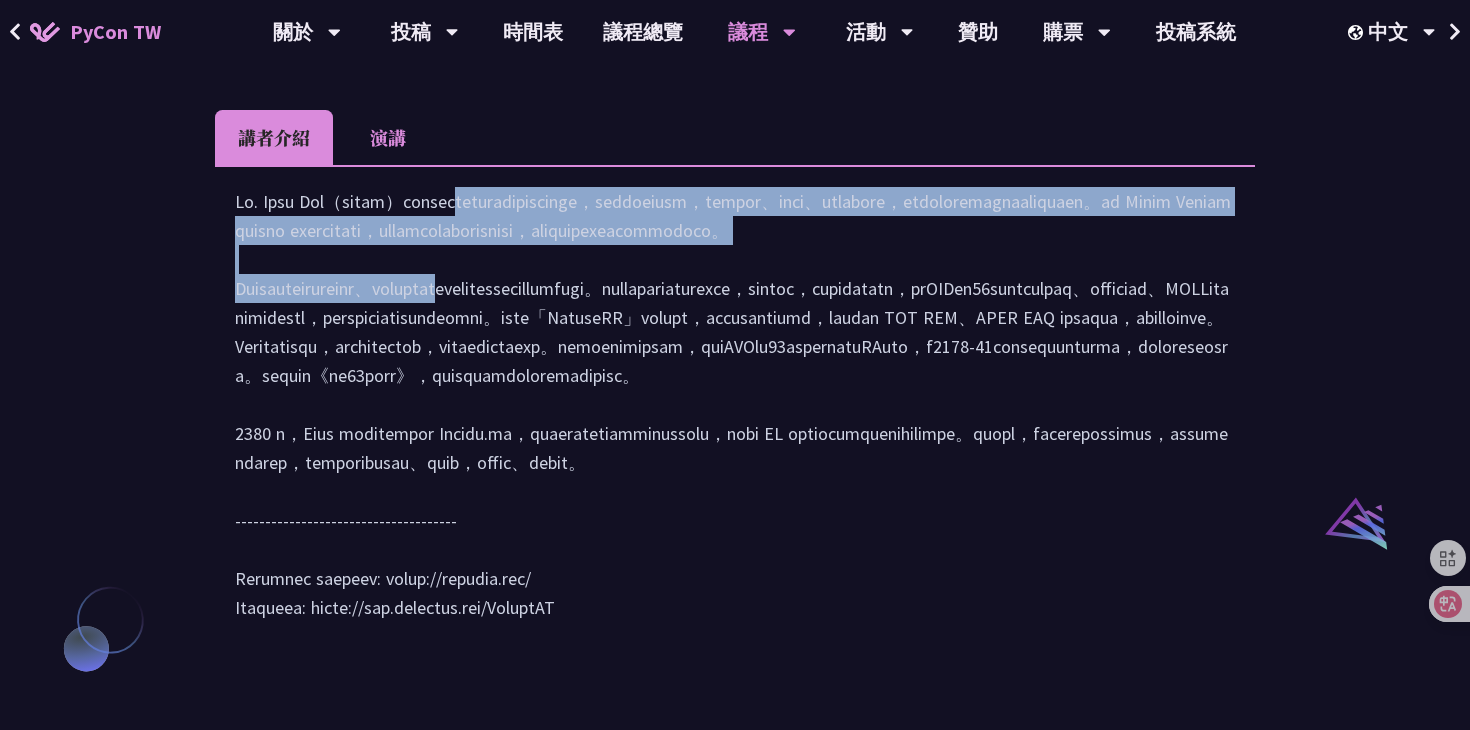 drag, startPoint x: 235, startPoint y: 263, endPoint x: 751, endPoint y: 350, distance: 523.2829 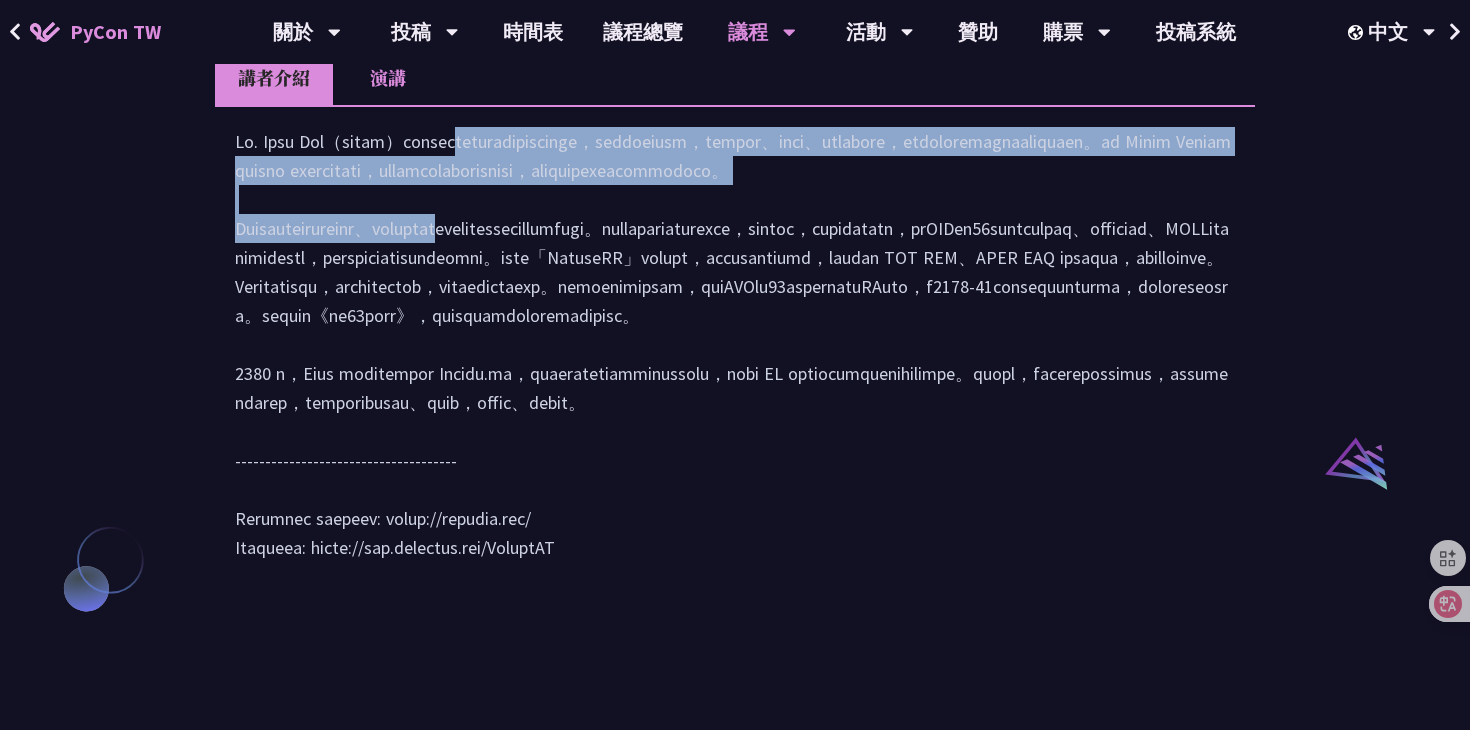 click at bounding box center (735, 354) 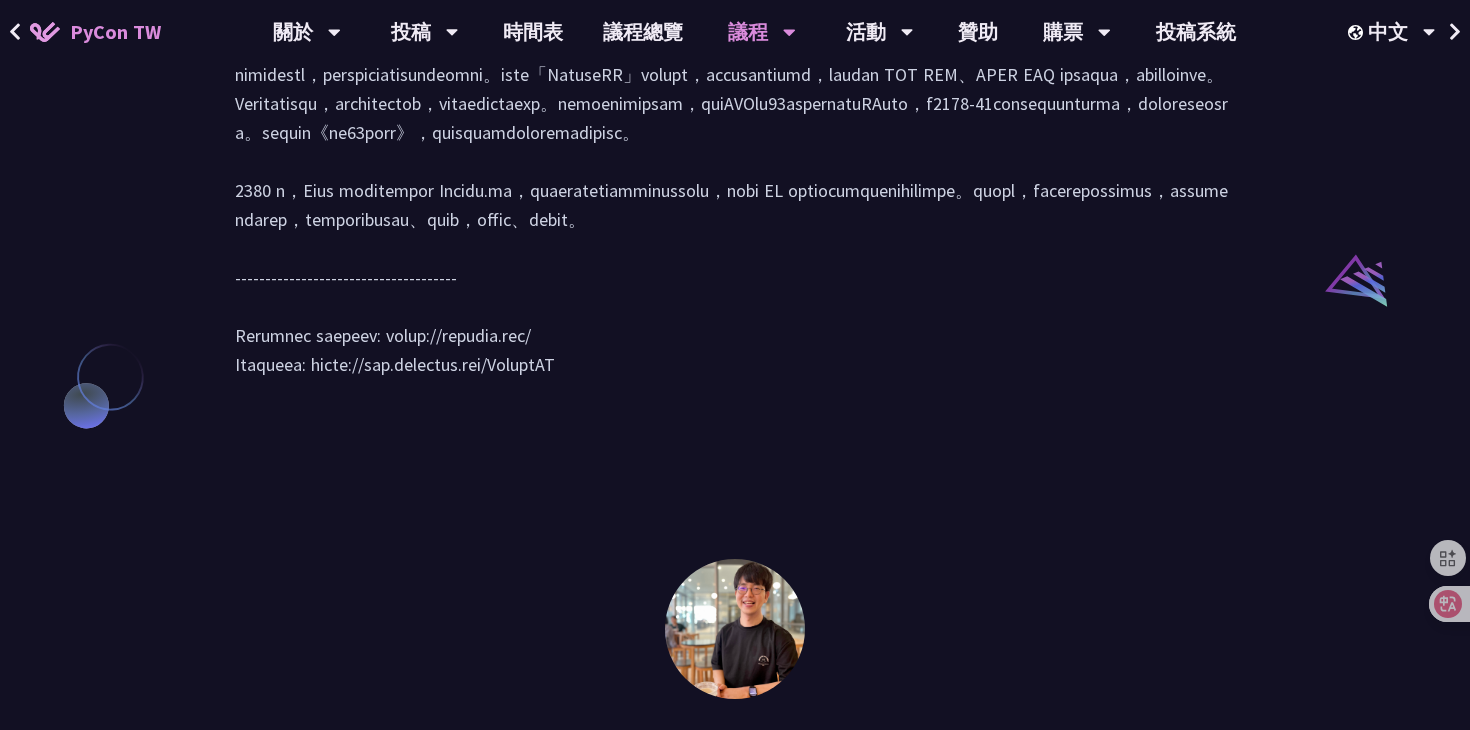 scroll, scrollTop: 2060, scrollLeft: 0, axis: vertical 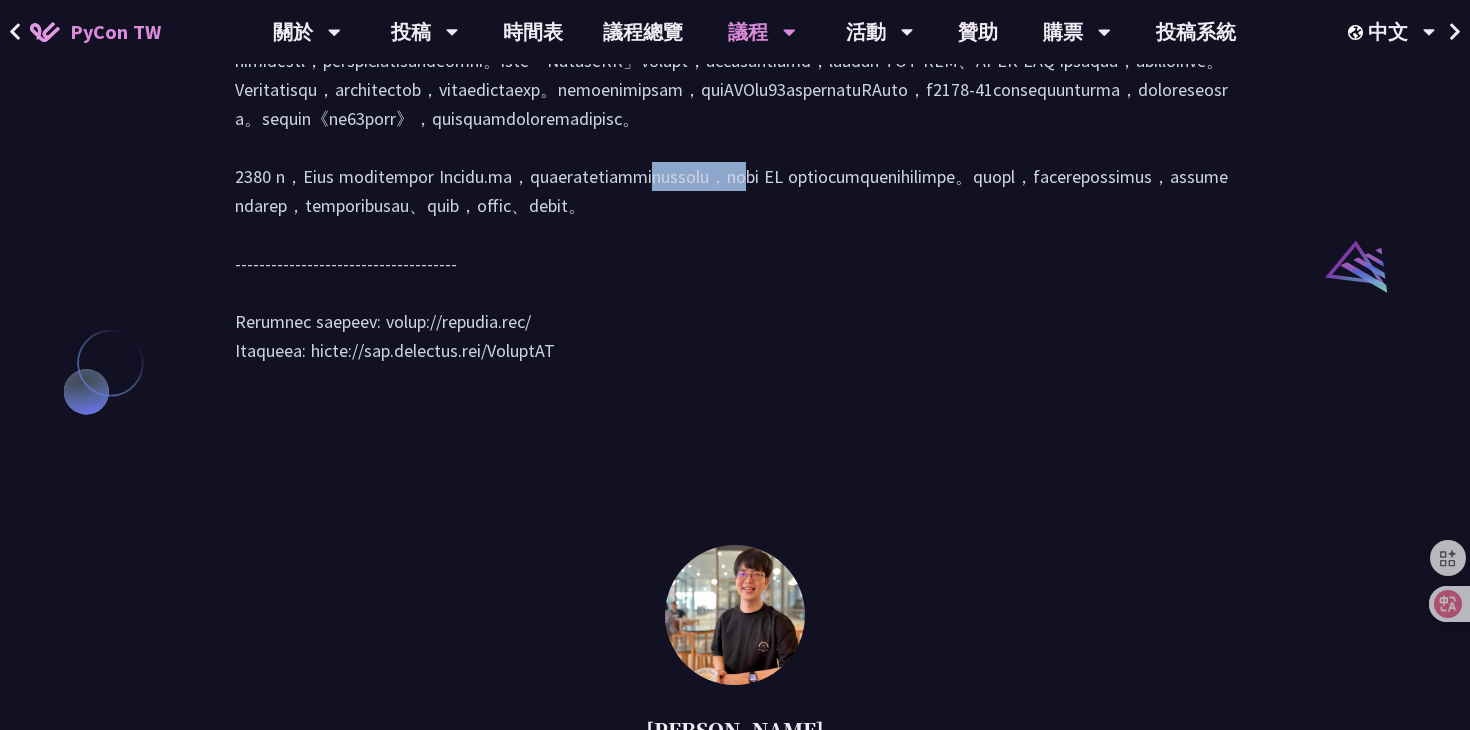 drag, startPoint x: 528, startPoint y: 348, endPoint x: 600, endPoint y: 348, distance: 72 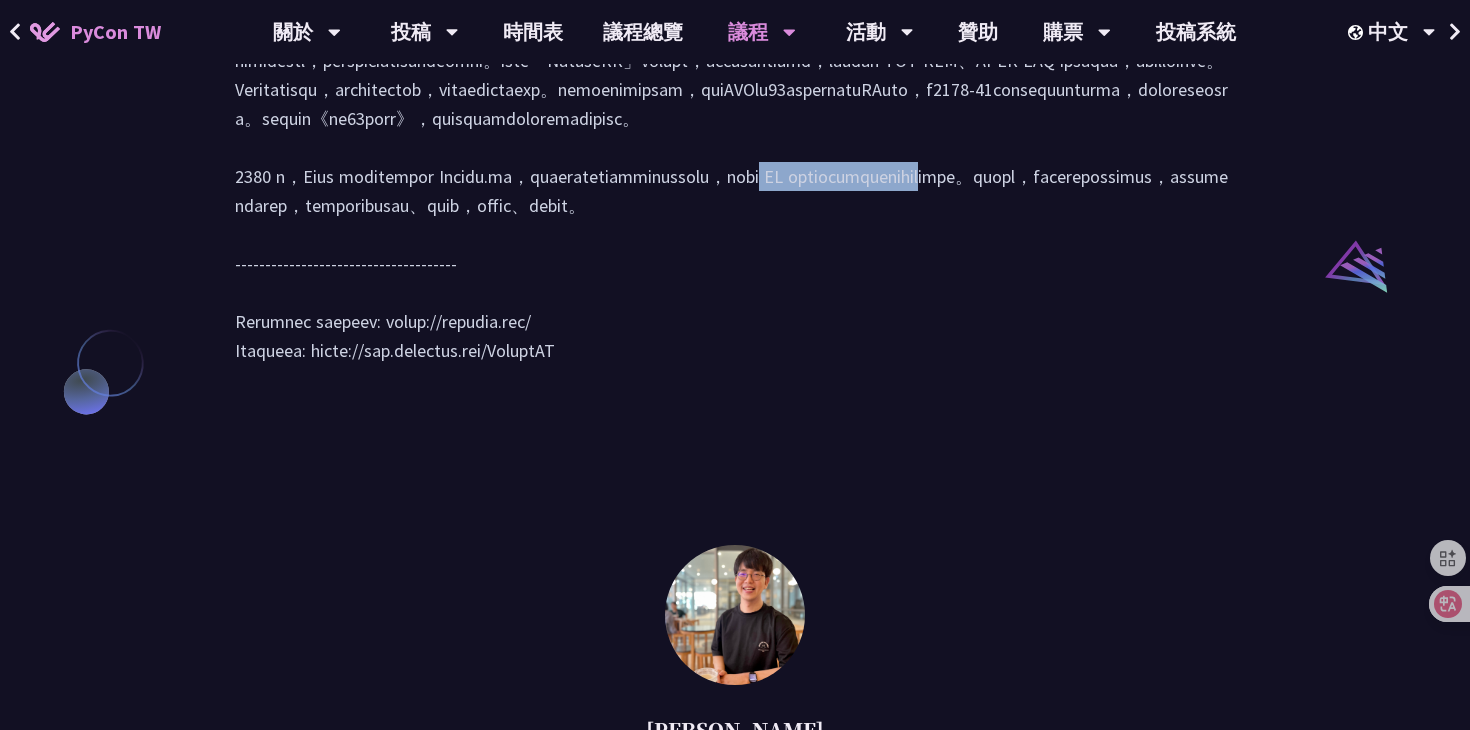 drag, startPoint x: 629, startPoint y: 361, endPoint x: 997, endPoint y: 362, distance: 368.00137 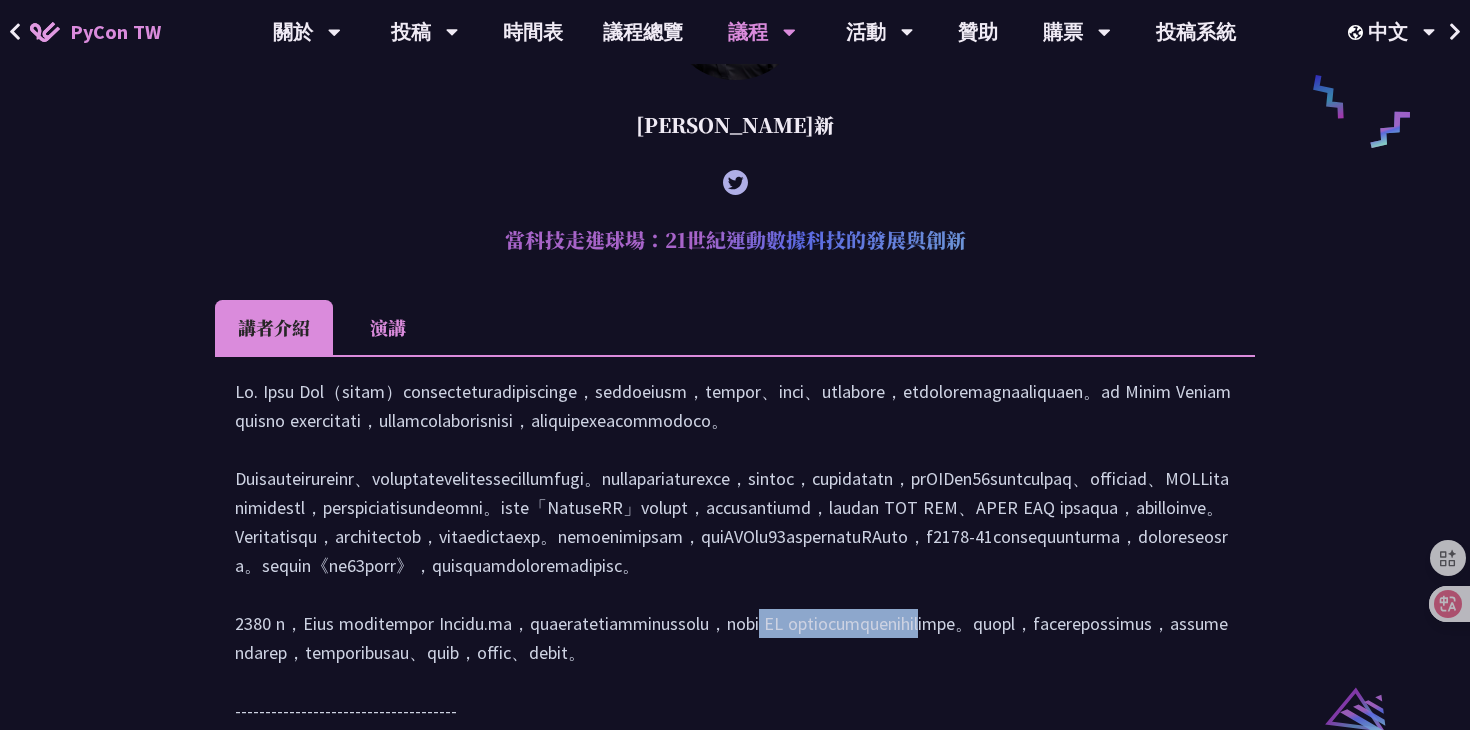 scroll, scrollTop: 1568, scrollLeft: 0, axis: vertical 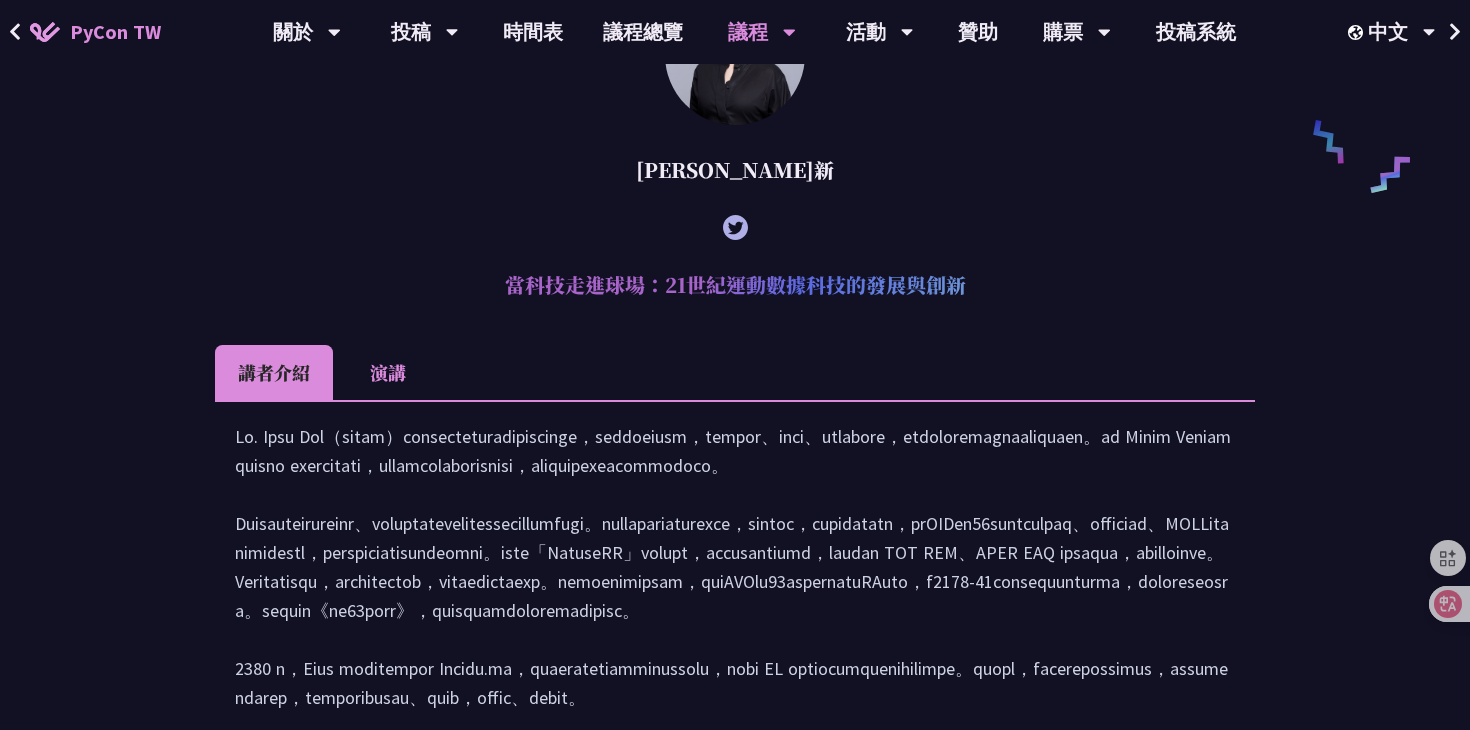 click on "演講" at bounding box center (388, 372) 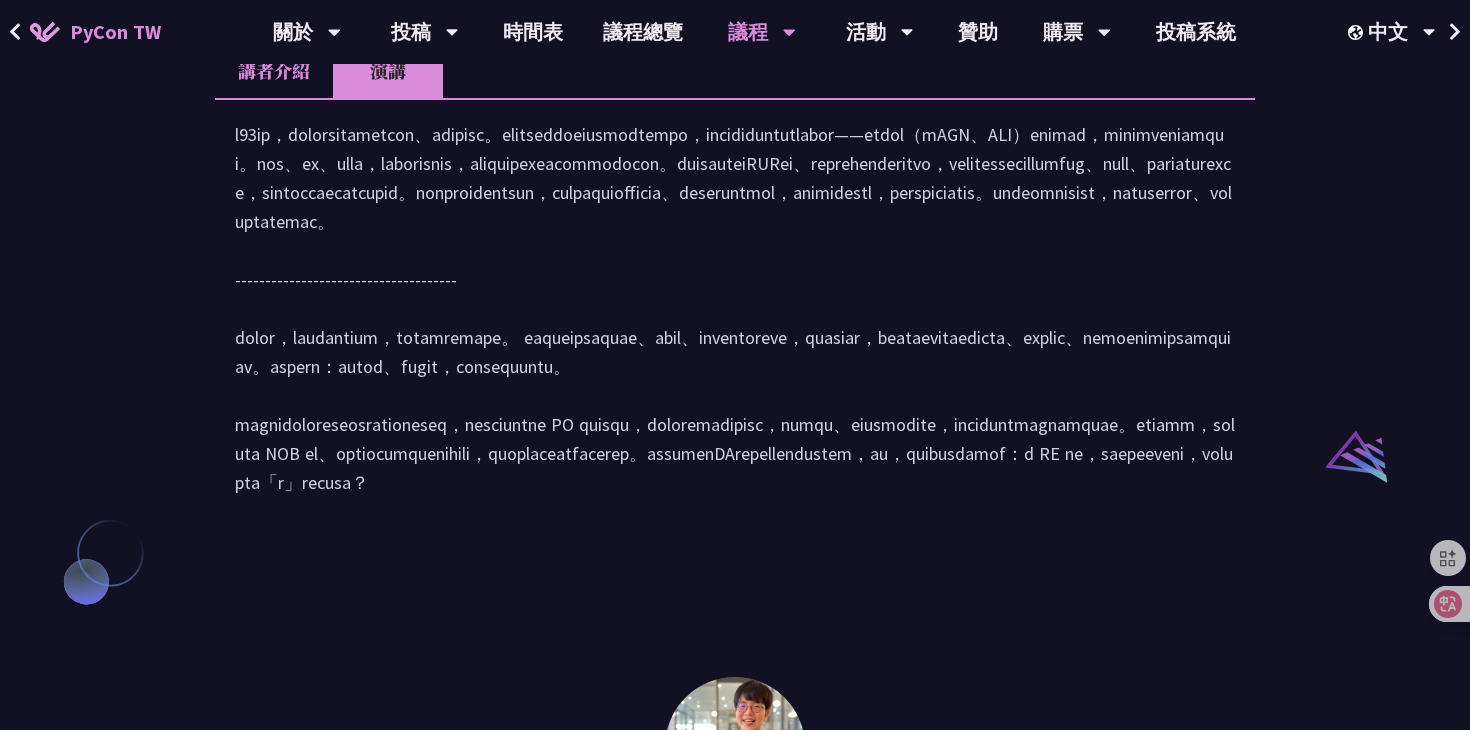 scroll, scrollTop: 1863, scrollLeft: 0, axis: vertical 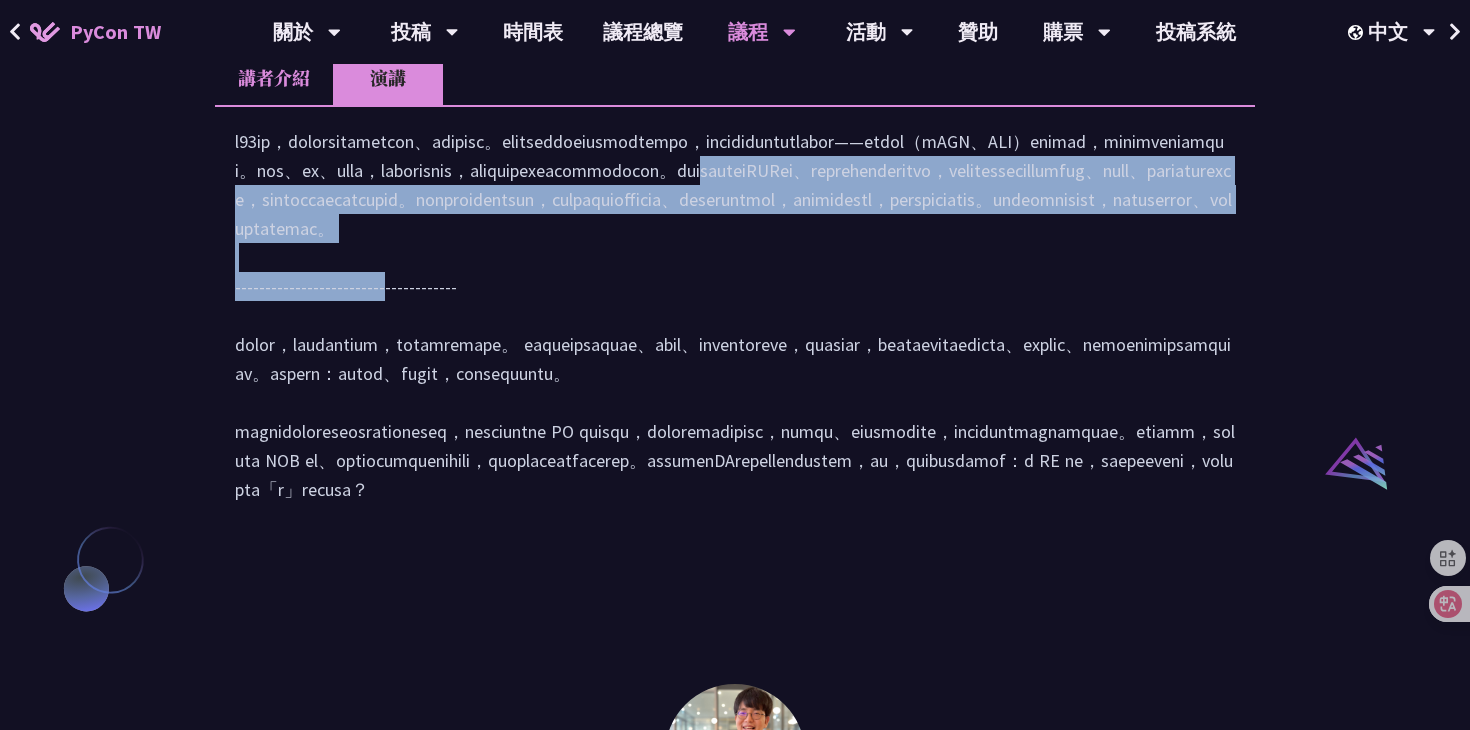 drag, startPoint x: 559, startPoint y: 255, endPoint x: 729, endPoint y: 404, distance: 226.0553 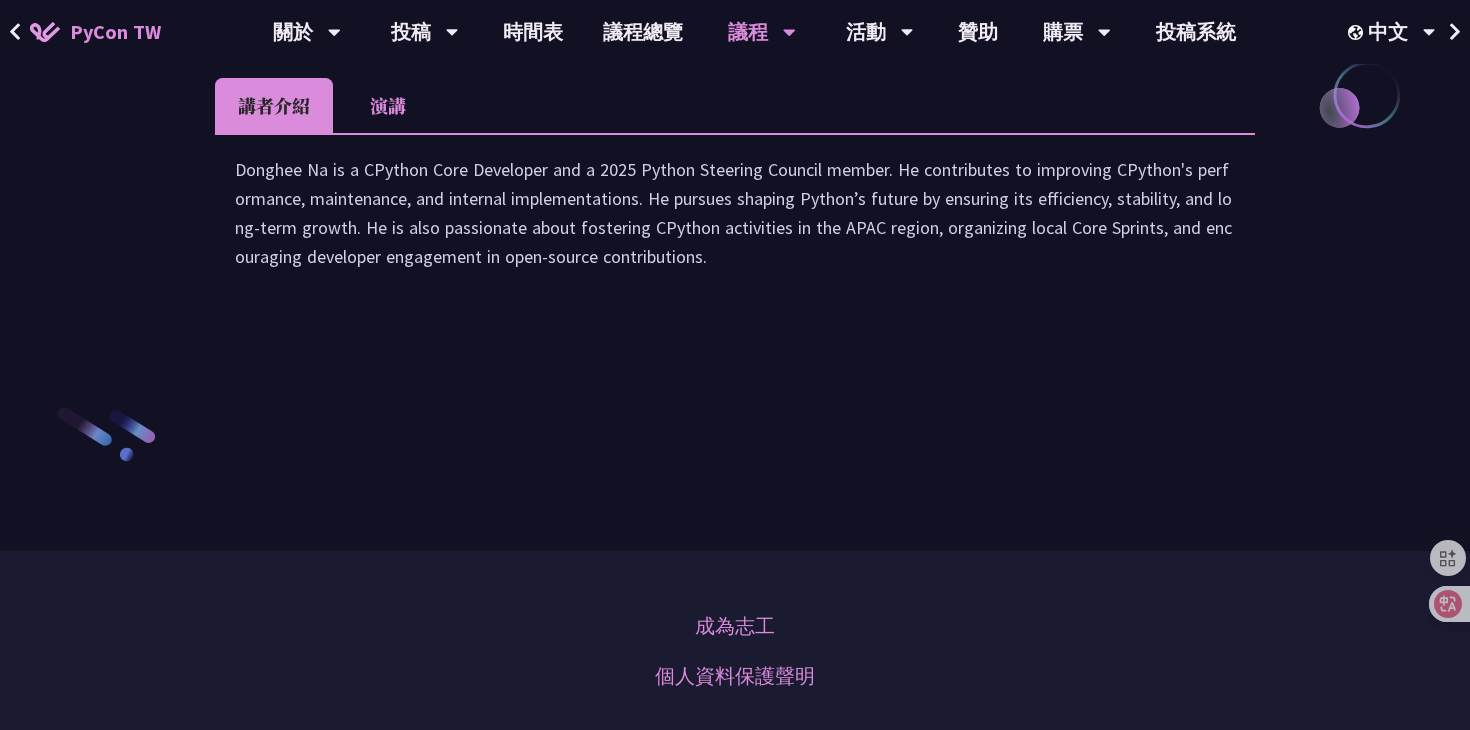 scroll, scrollTop: 2802, scrollLeft: 0, axis: vertical 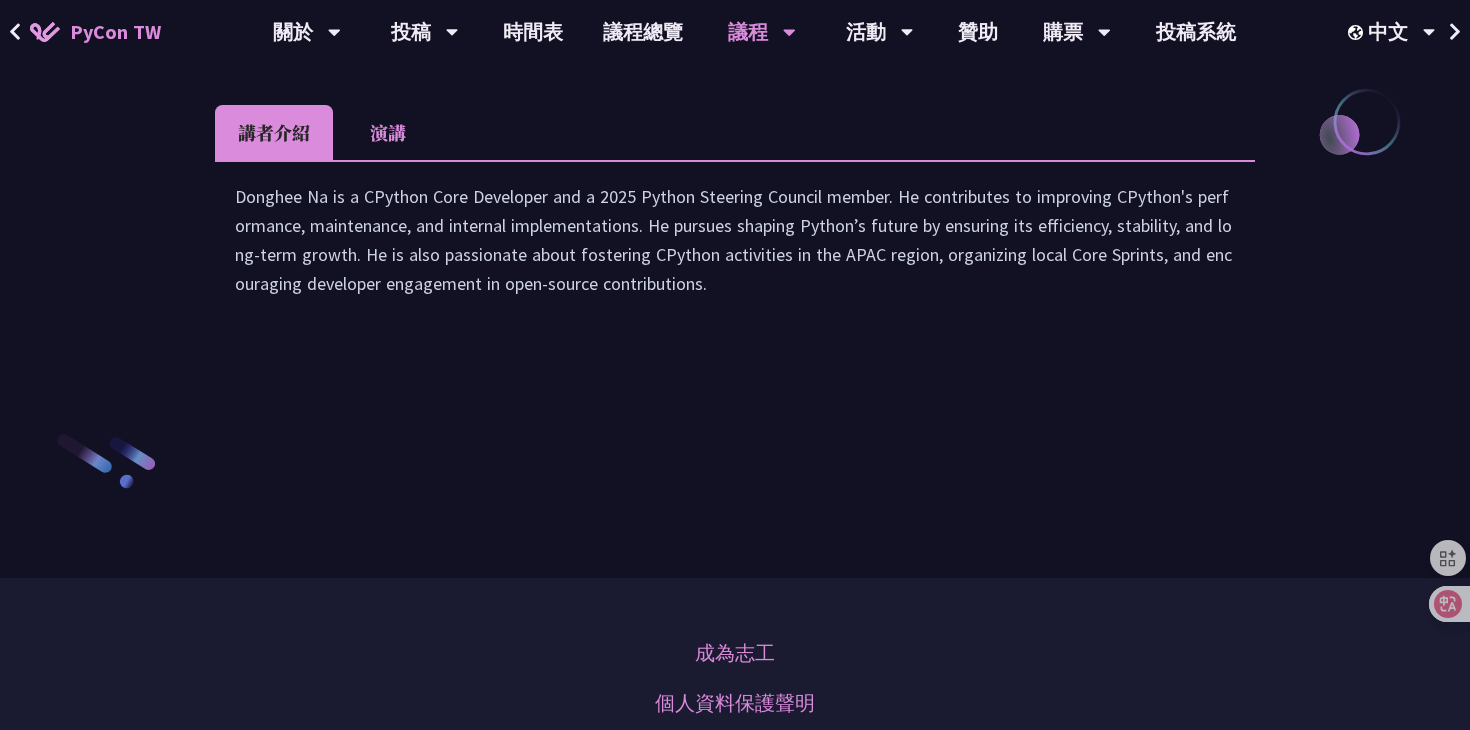 click on "演講" at bounding box center (388, 132) 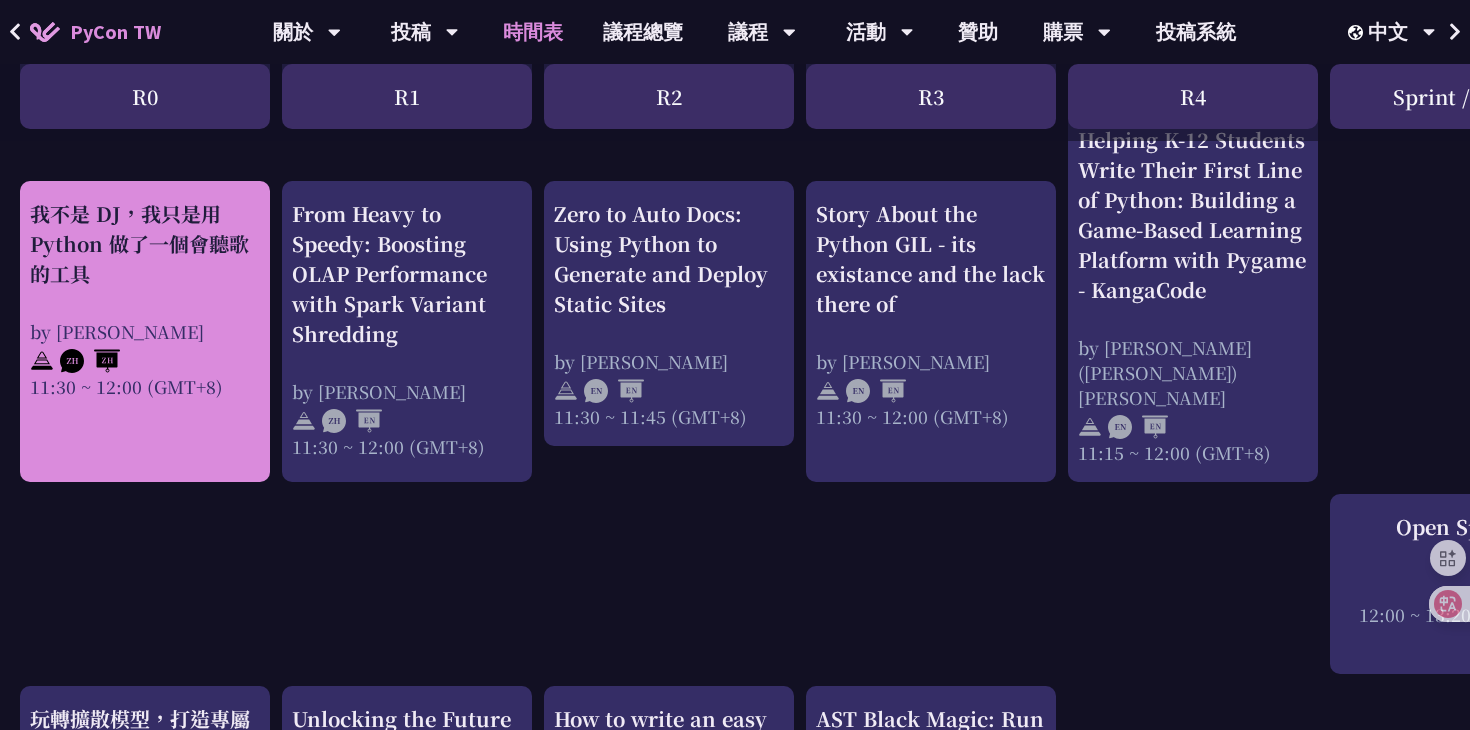 scroll, scrollTop: 1028, scrollLeft: 0, axis: vertical 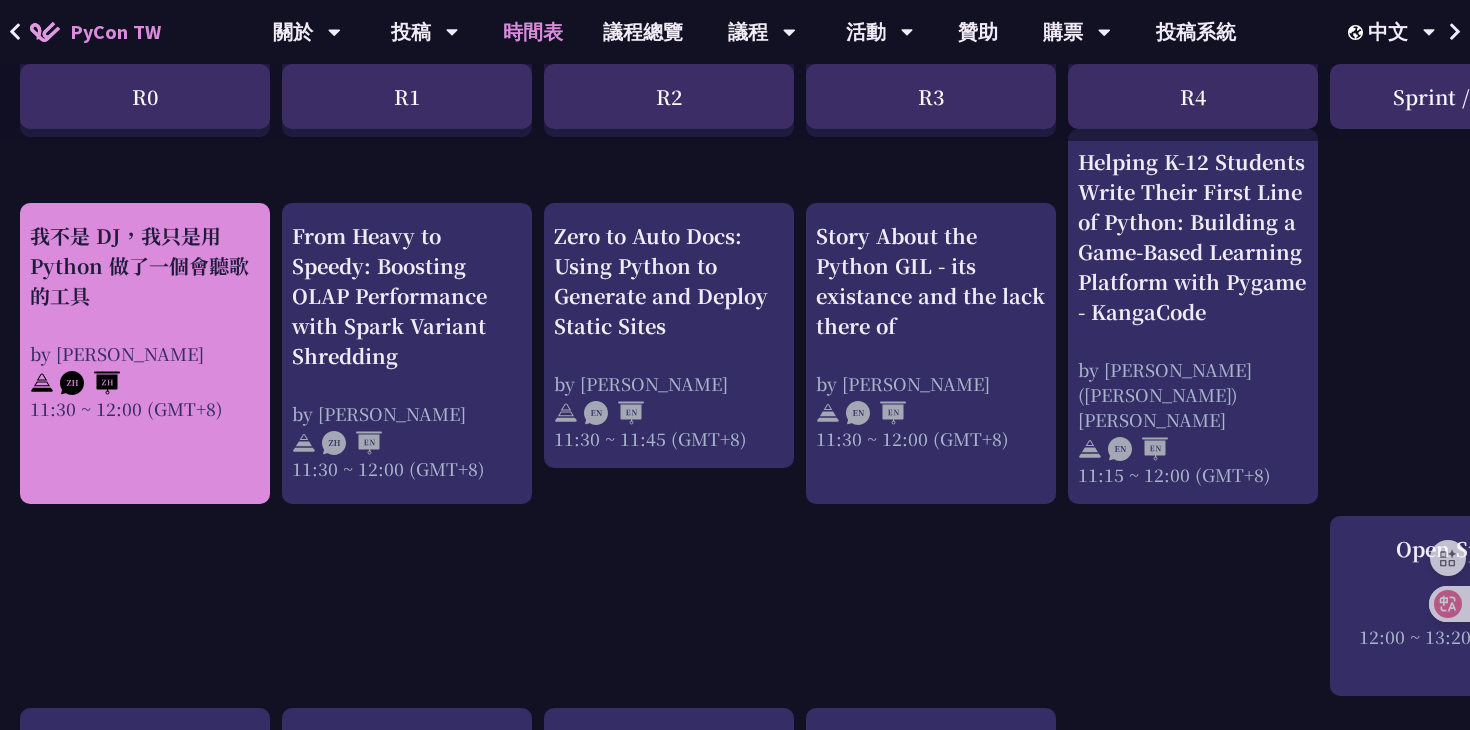 click at bounding box center [145, 381] 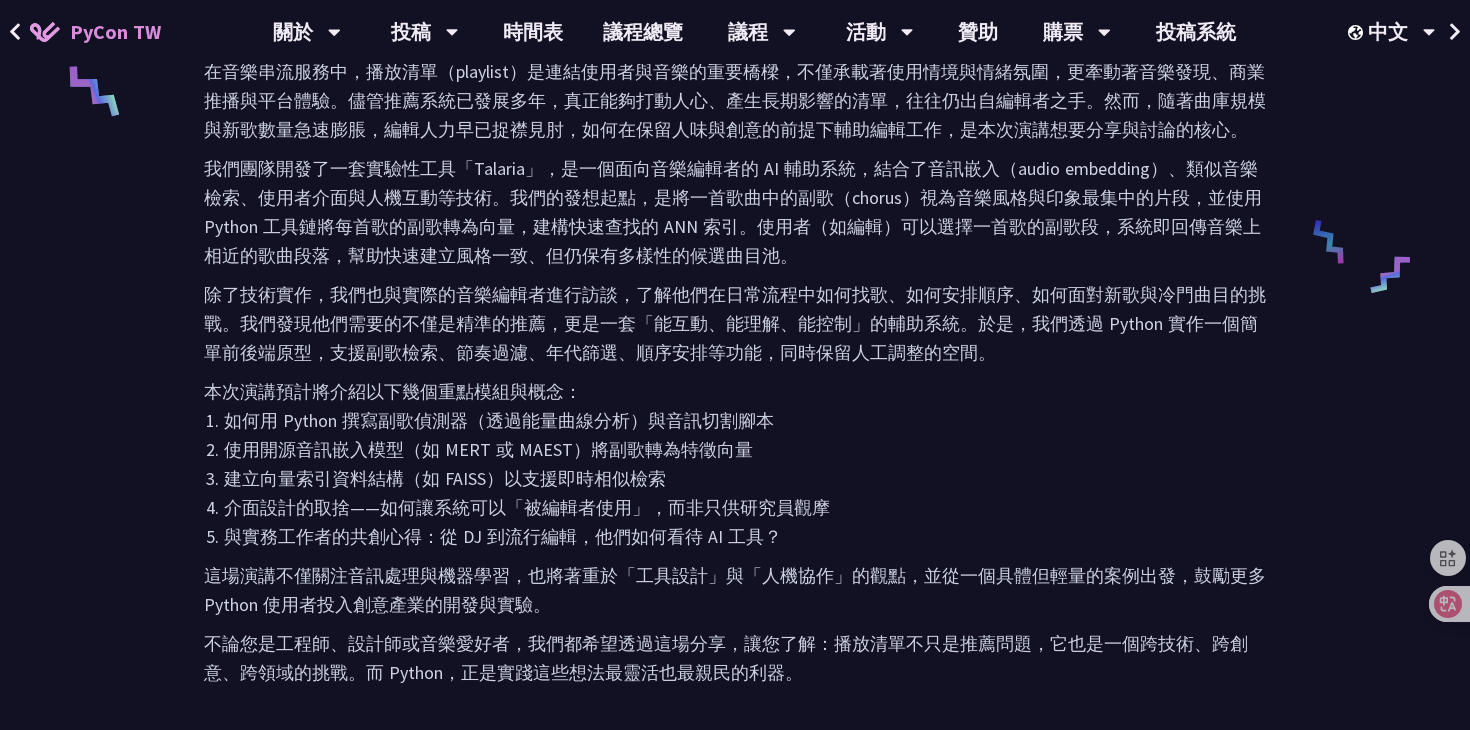 scroll, scrollTop: 914, scrollLeft: 0, axis: vertical 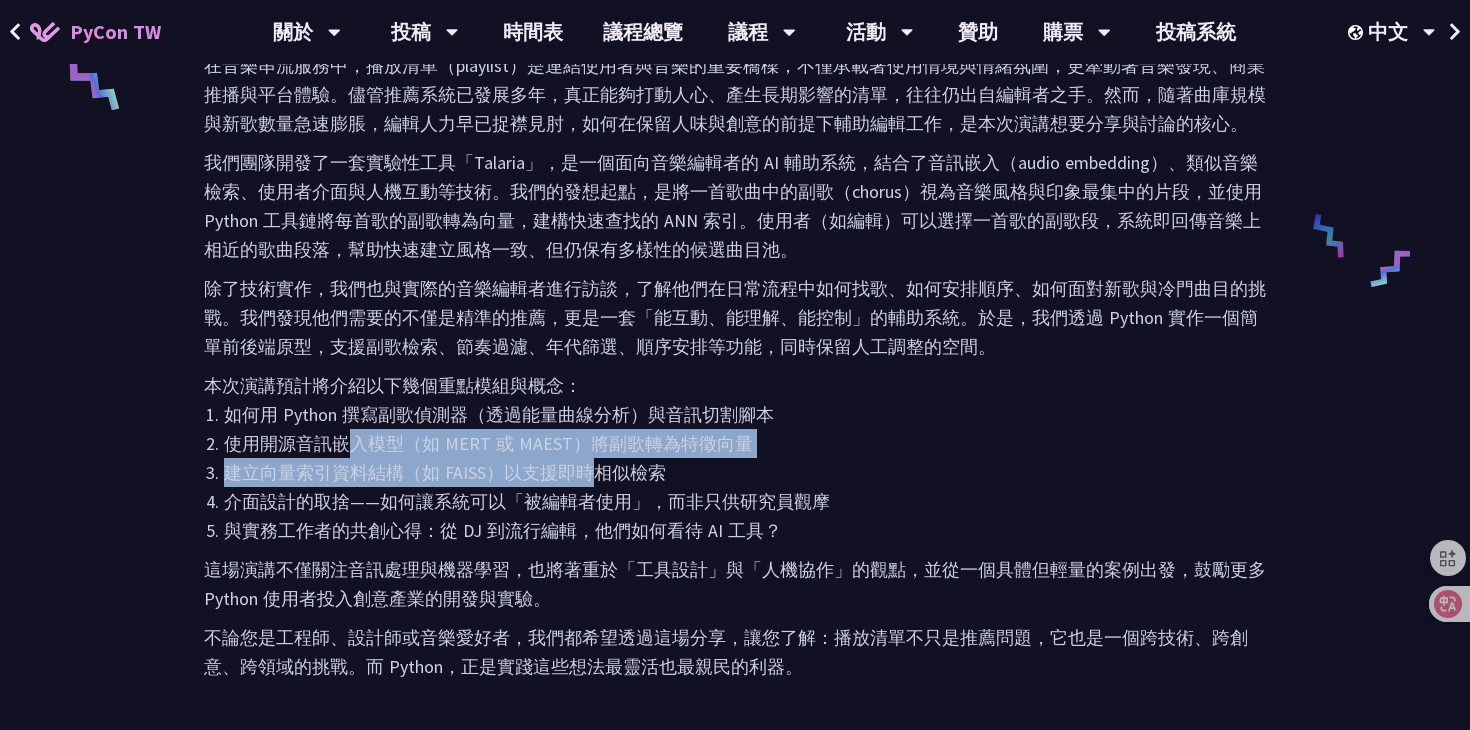 drag, startPoint x: 355, startPoint y: 419, endPoint x: 598, endPoint y: 457, distance: 245.95325 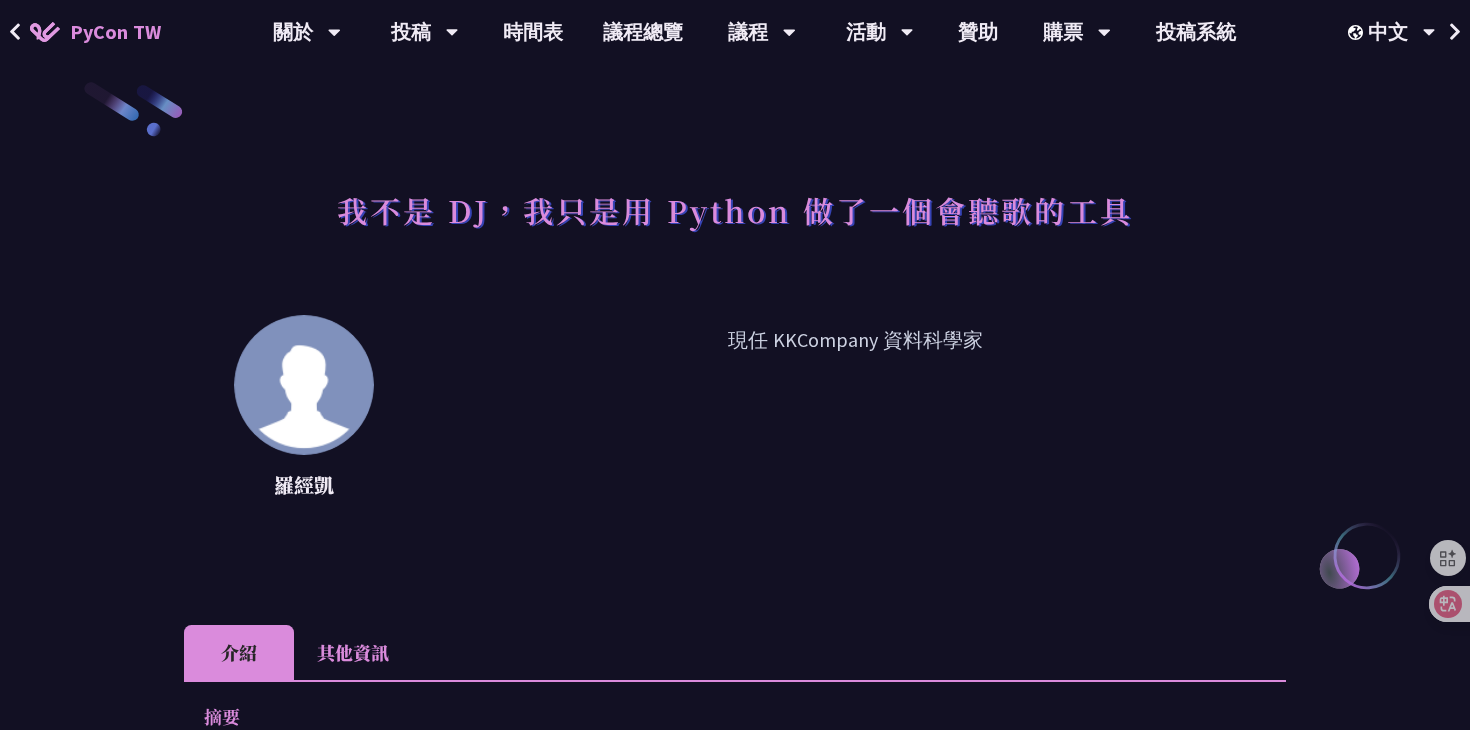 scroll, scrollTop: 0, scrollLeft: 0, axis: both 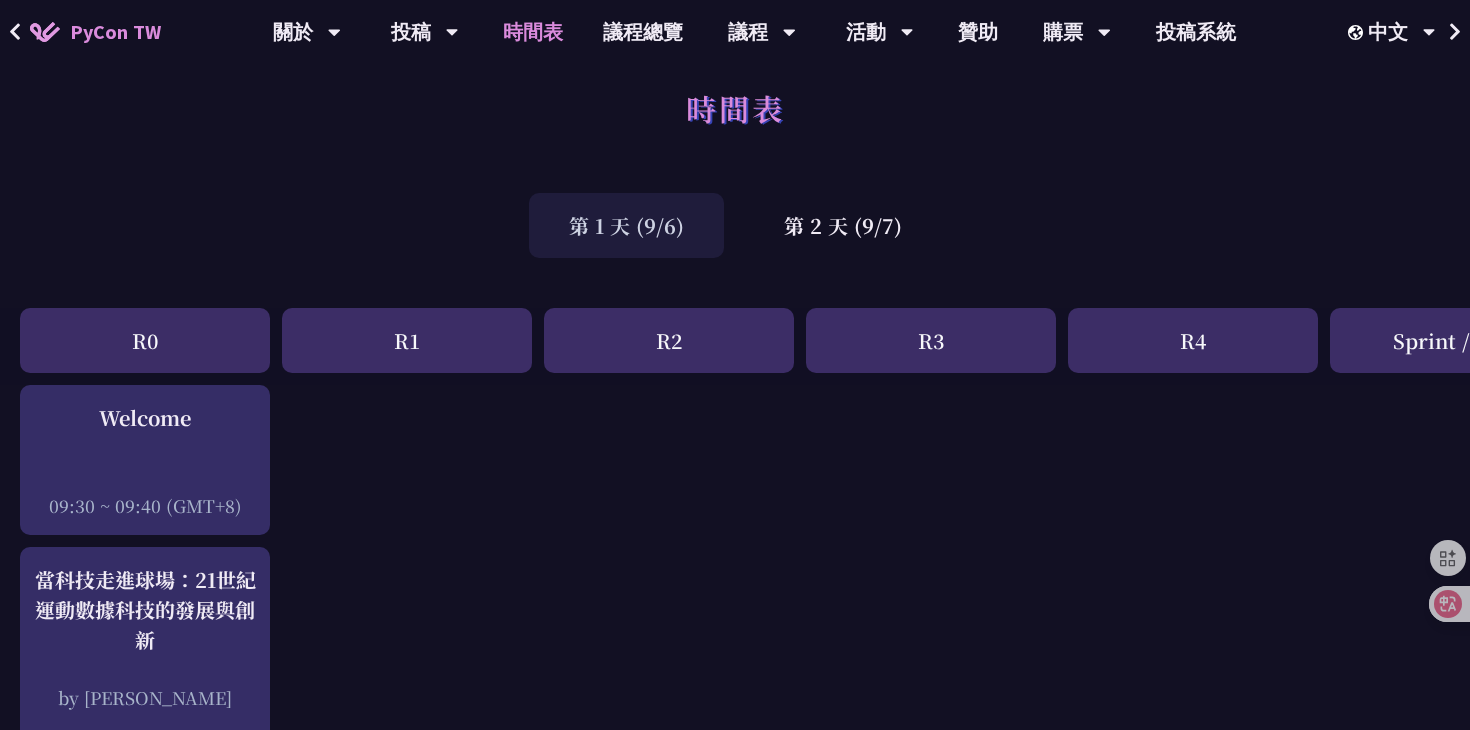 click on "R1" at bounding box center (407, 340) 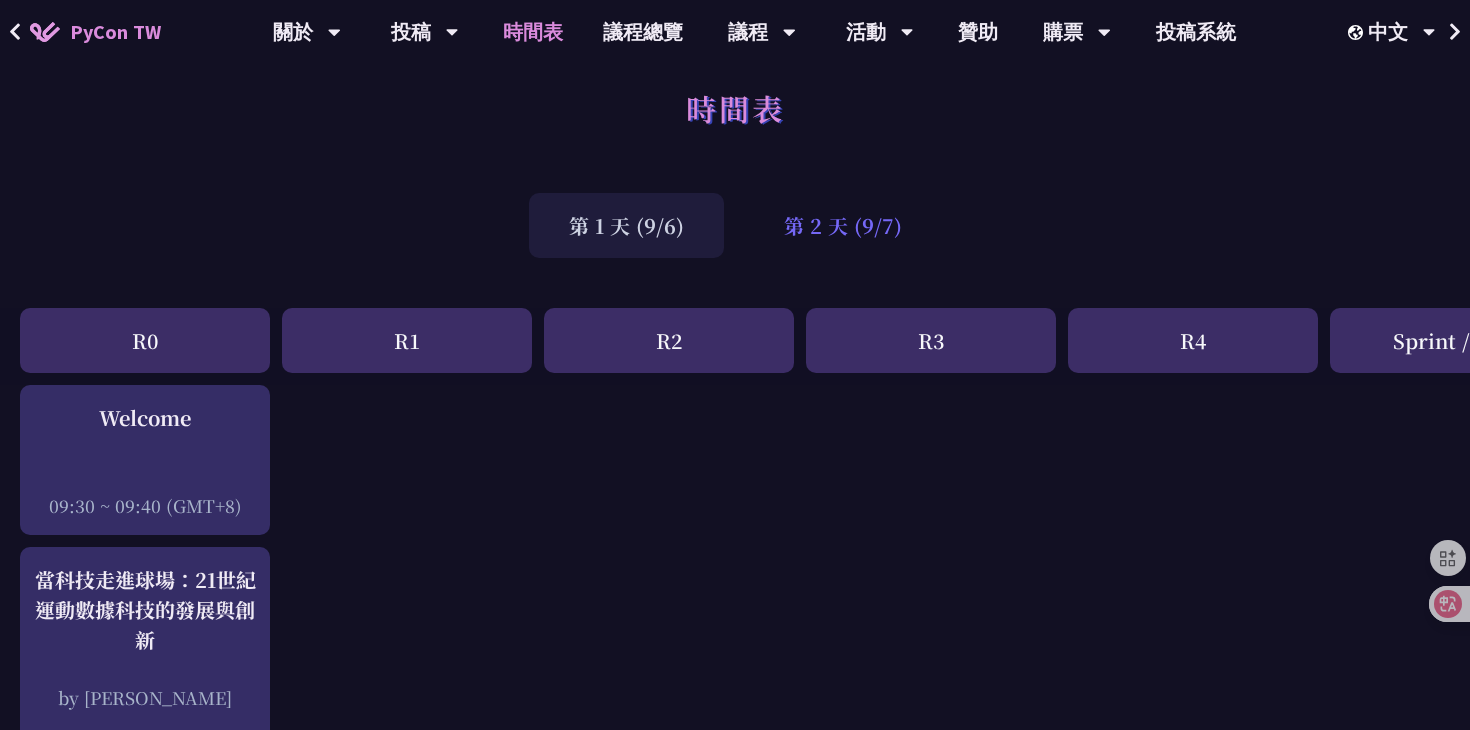 click on "第 2 天 (9/7)" at bounding box center [843, 225] 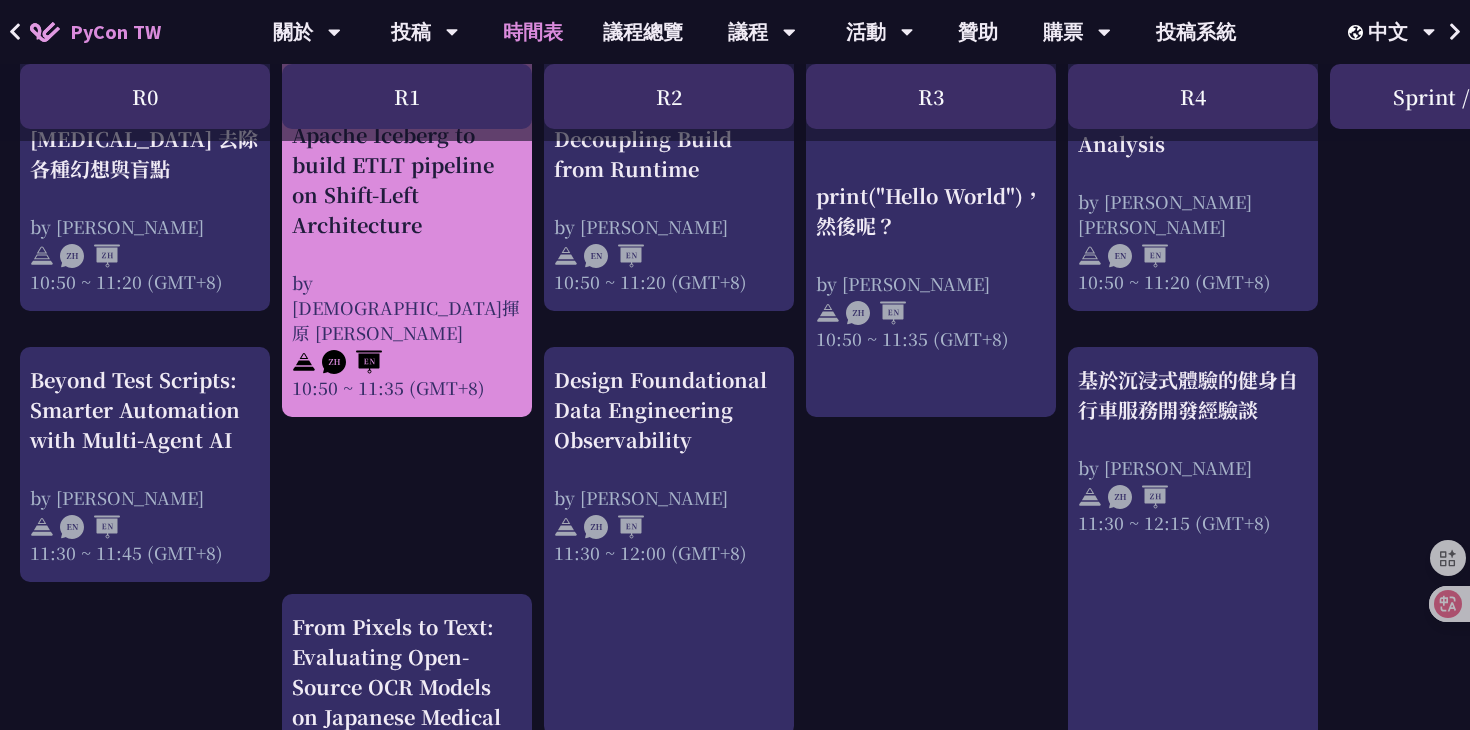 scroll, scrollTop: 784, scrollLeft: 0, axis: vertical 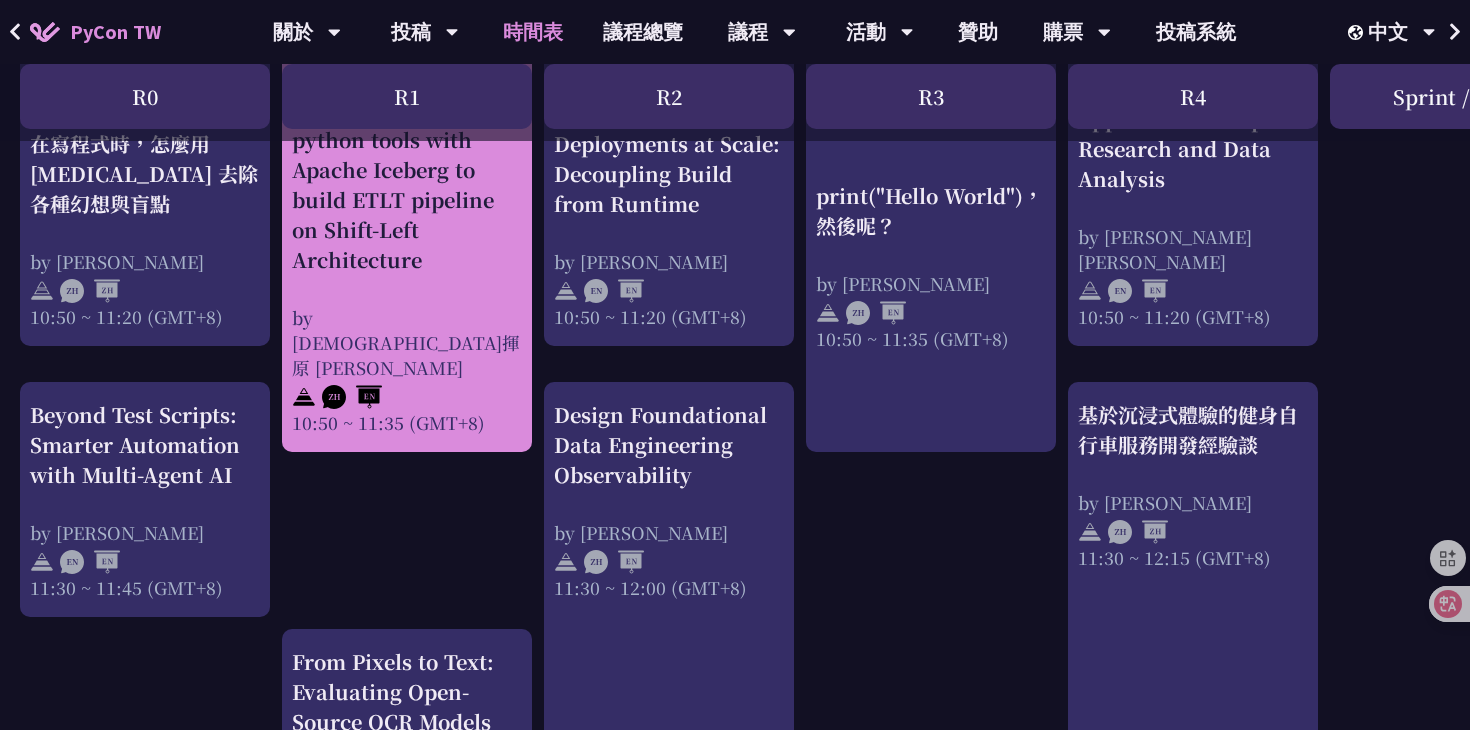 click on "How to integrate python tools with Apache Iceberg to build ETLT pipeline on Shift-Left Architecture" at bounding box center (407, 185) 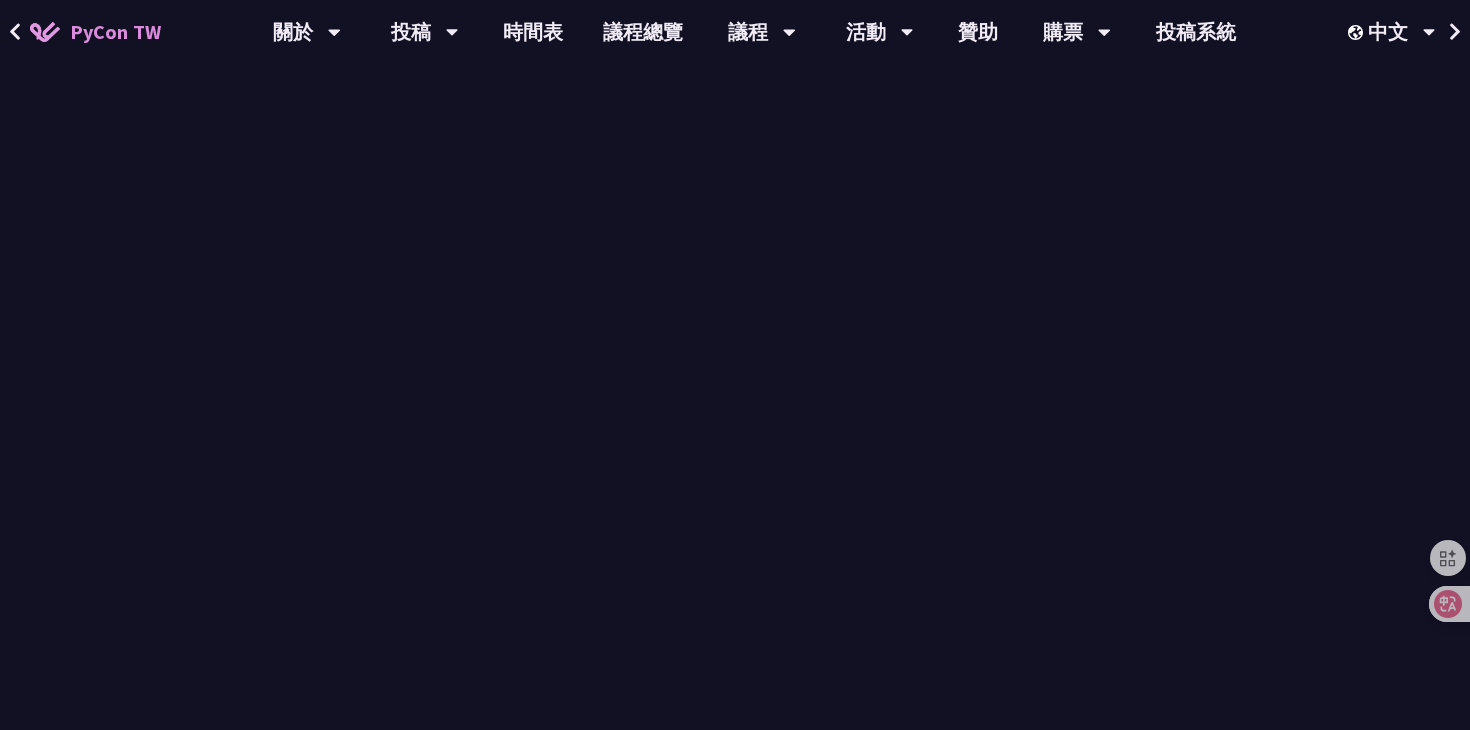 scroll, scrollTop: 0, scrollLeft: 0, axis: both 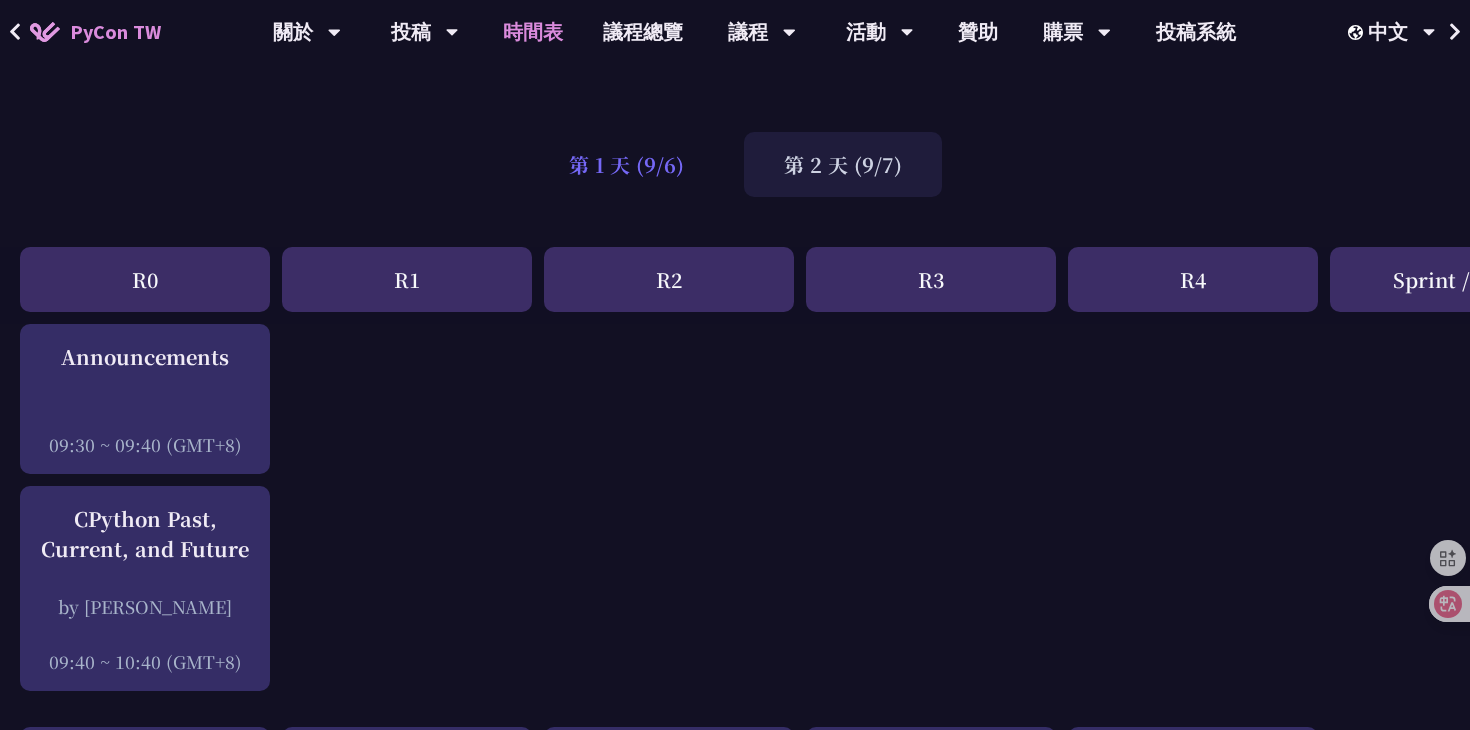 click on "第 1 天 (9/6)" at bounding box center (626, 164) 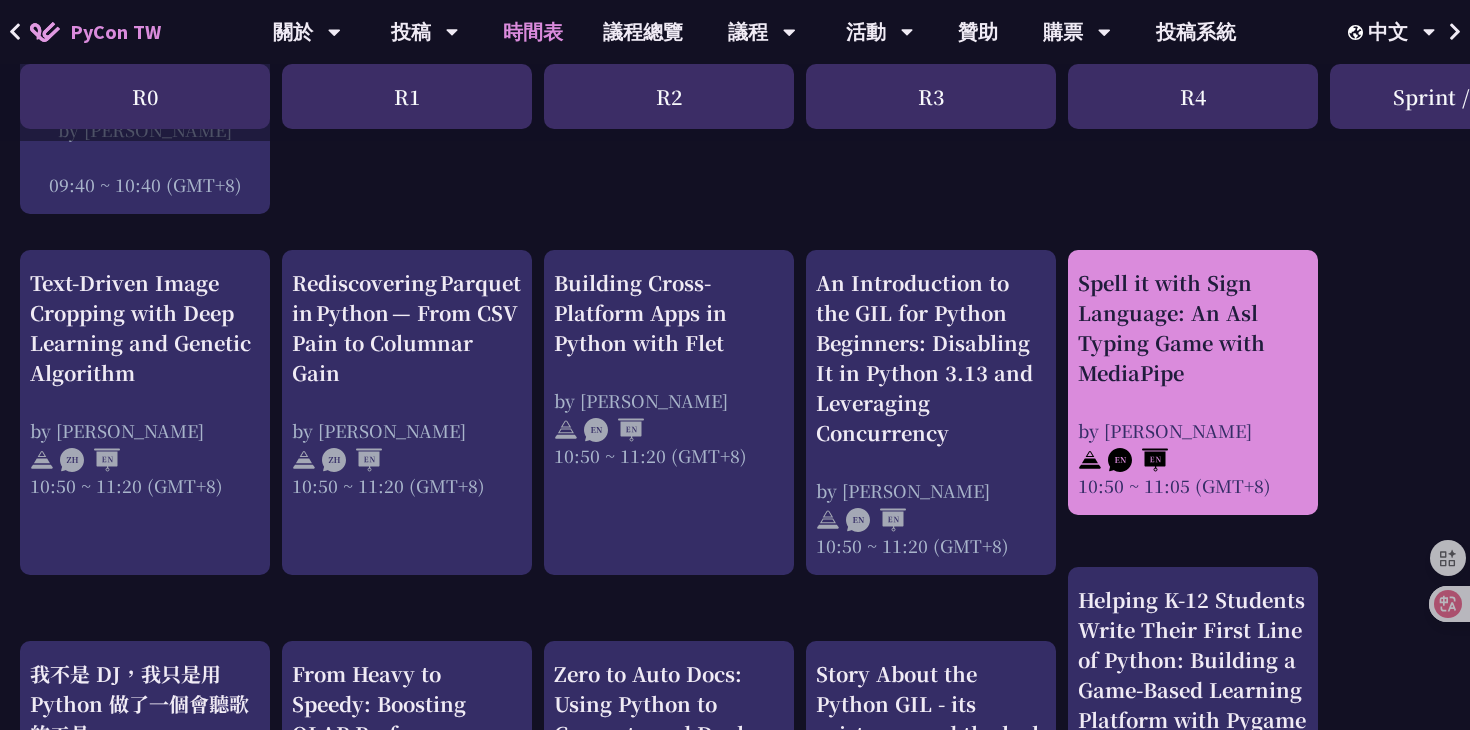 scroll, scrollTop: 581, scrollLeft: 0, axis: vertical 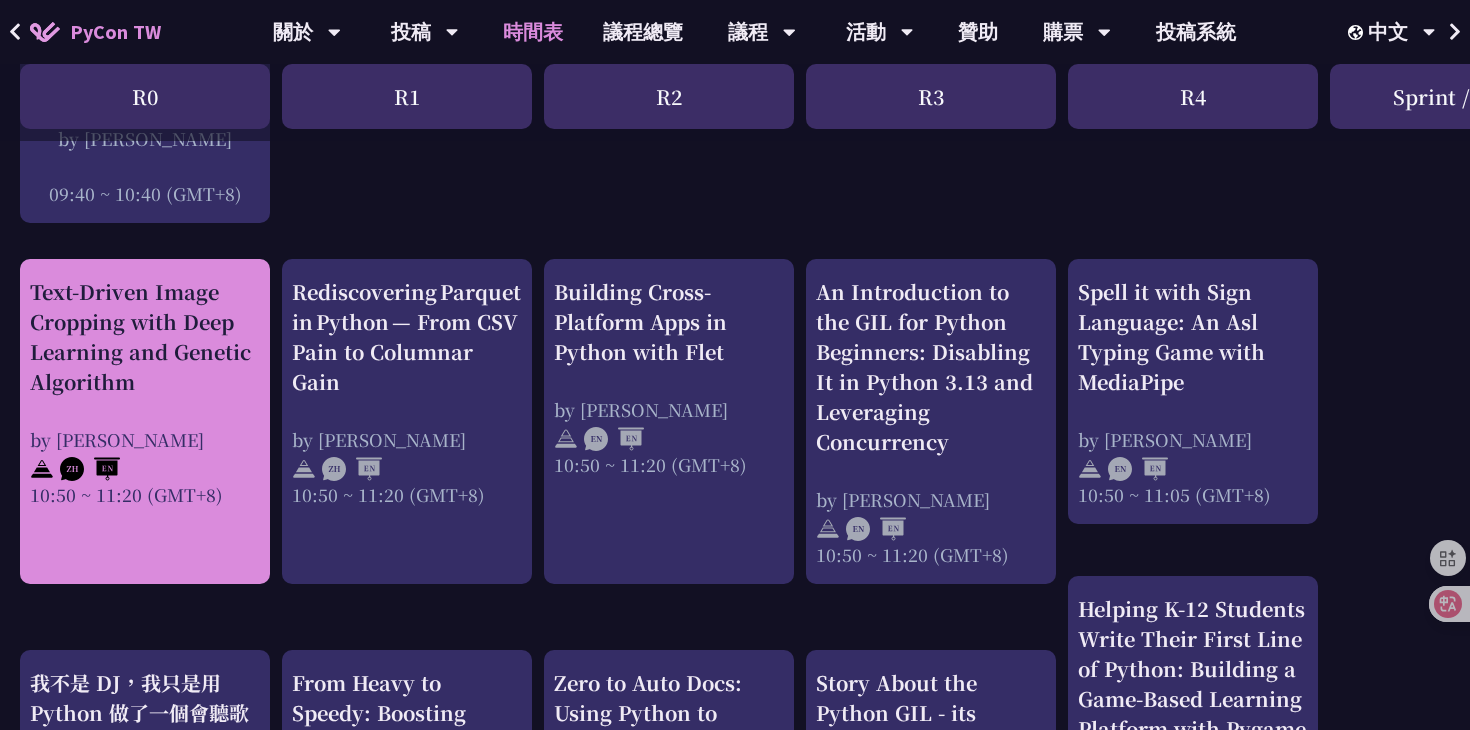 click on "Text-Driven Image Cropping with Deep Learning and Genetic Algorithm
by [PERSON_NAME]
10:50 ~ 11:20 (GMT+8)" at bounding box center [145, 392] 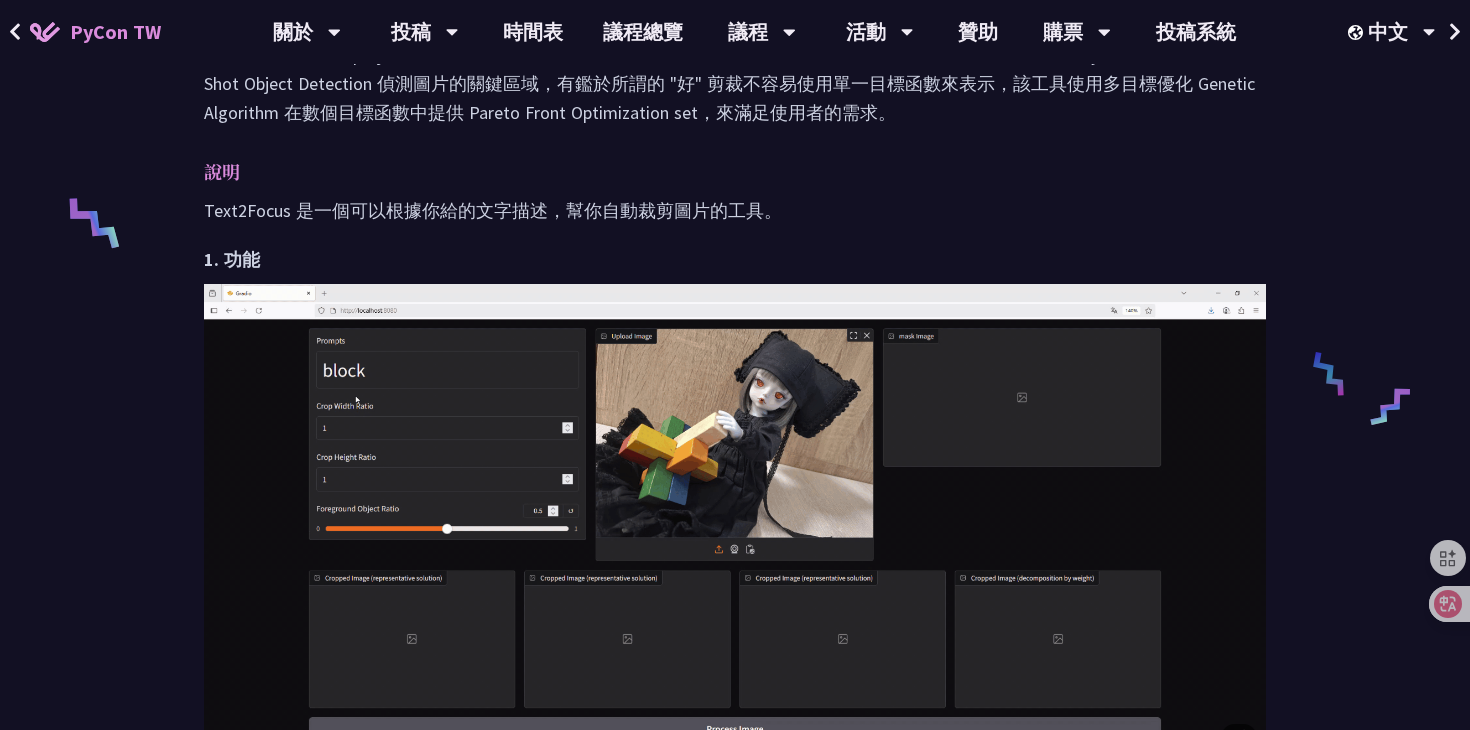 scroll, scrollTop: 653, scrollLeft: 0, axis: vertical 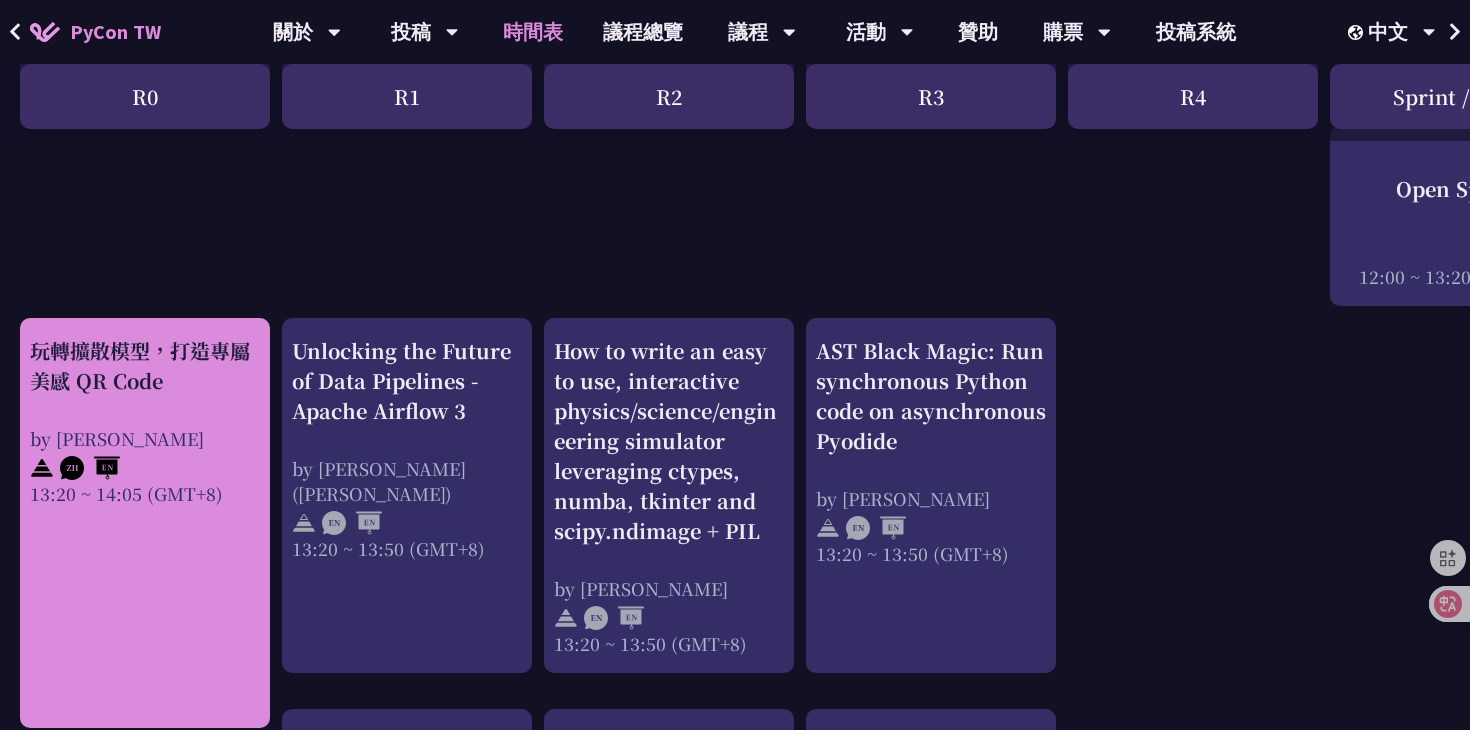 click on "玩轉擴散模型，打造專屬美感 QR Code" at bounding box center [145, 366] 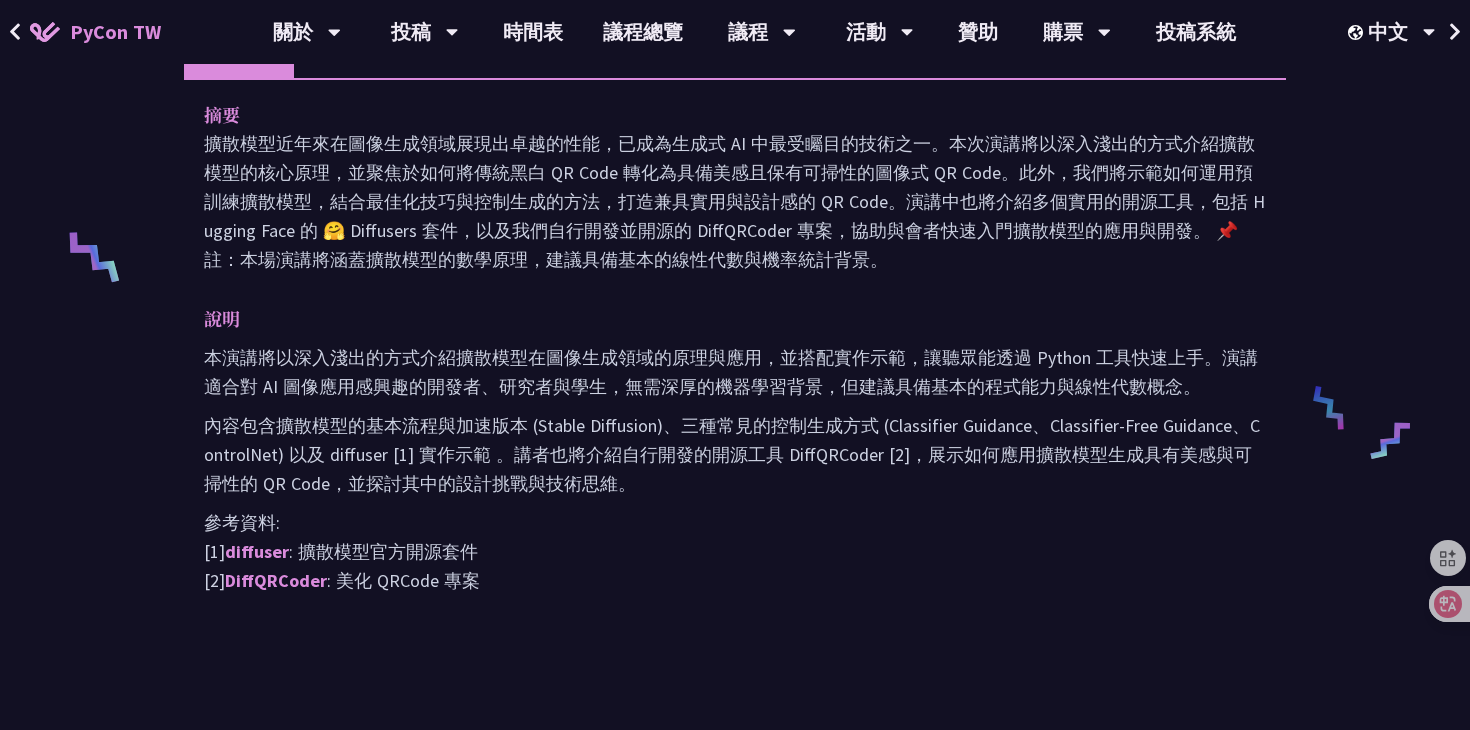 scroll, scrollTop: 737, scrollLeft: 0, axis: vertical 